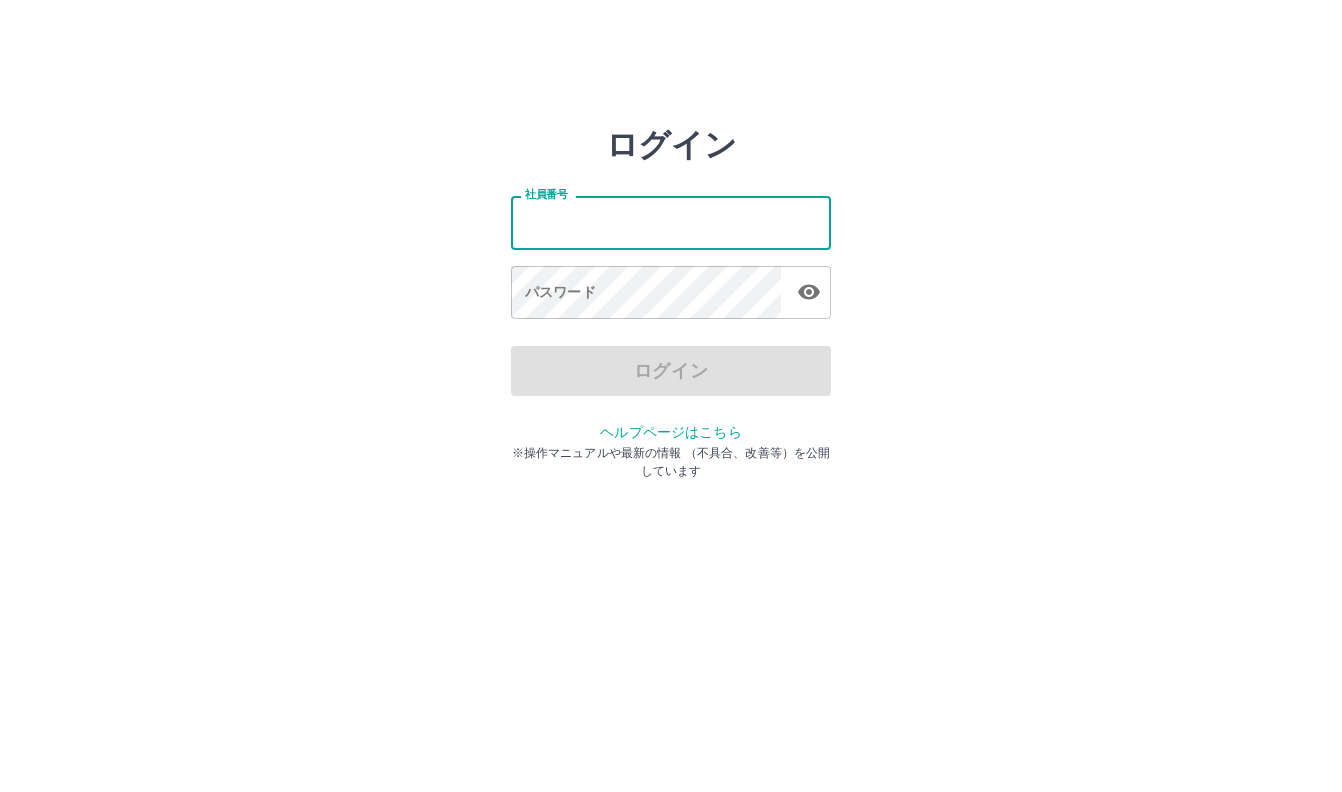 scroll, scrollTop: 0, scrollLeft: 0, axis: both 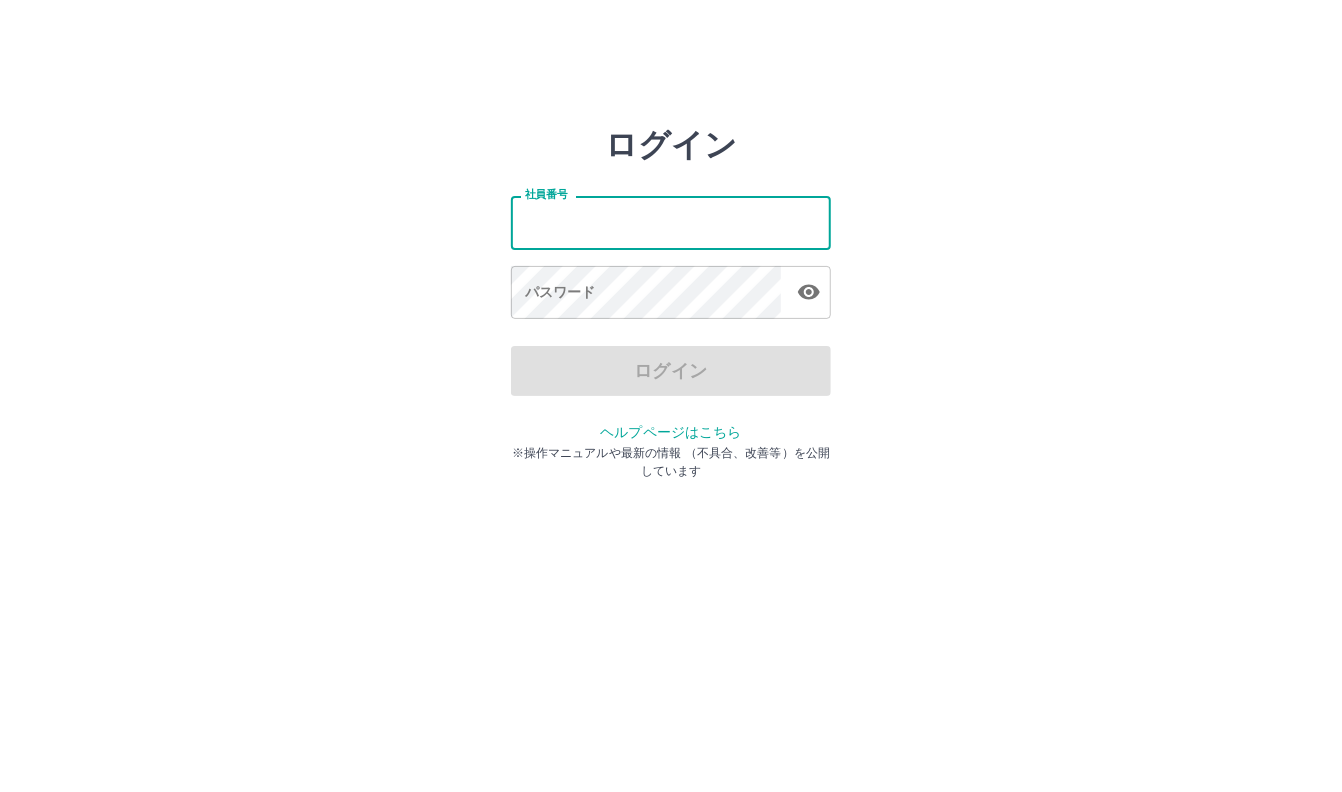type on "*******" 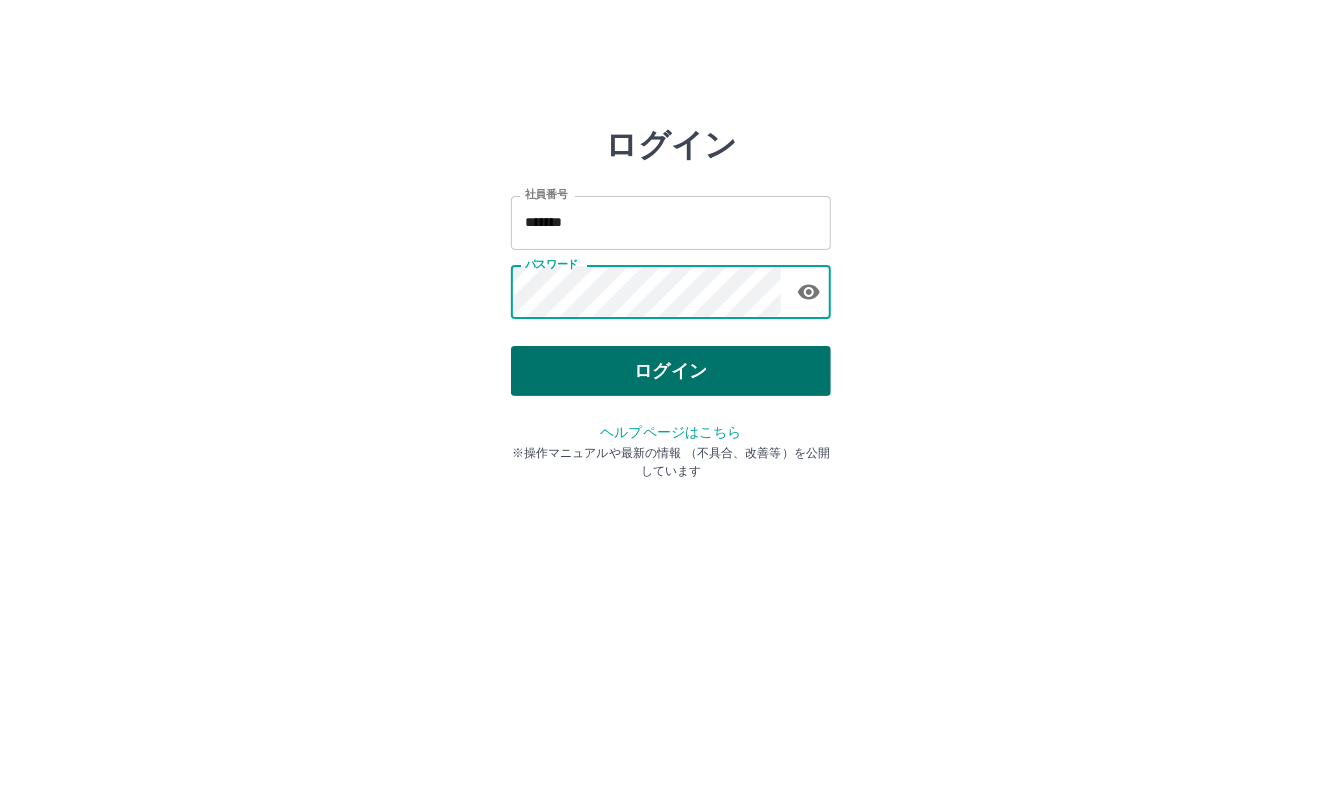 click on "ログイン" at bounding box center (671, 371) 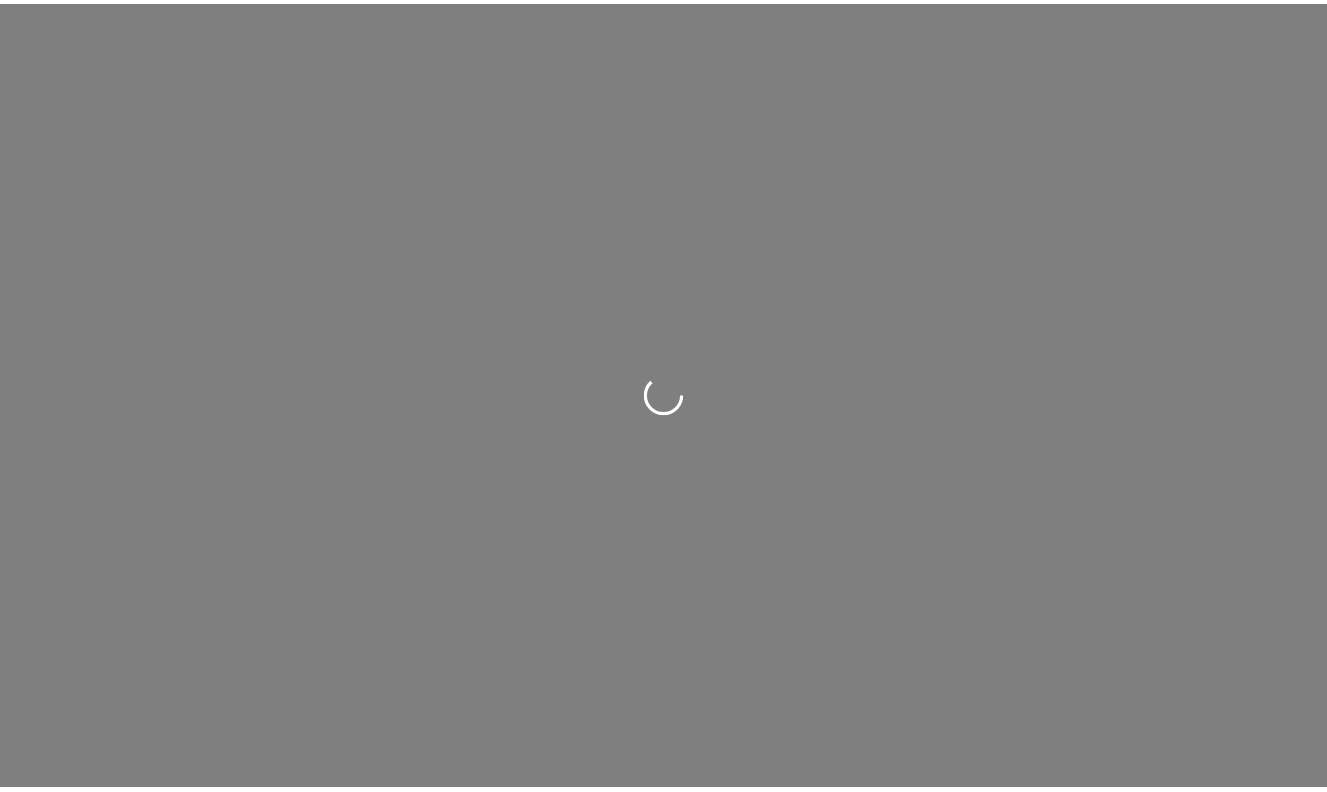 scroll, scrollTop: 0, scrollLeft: 0, axis: both 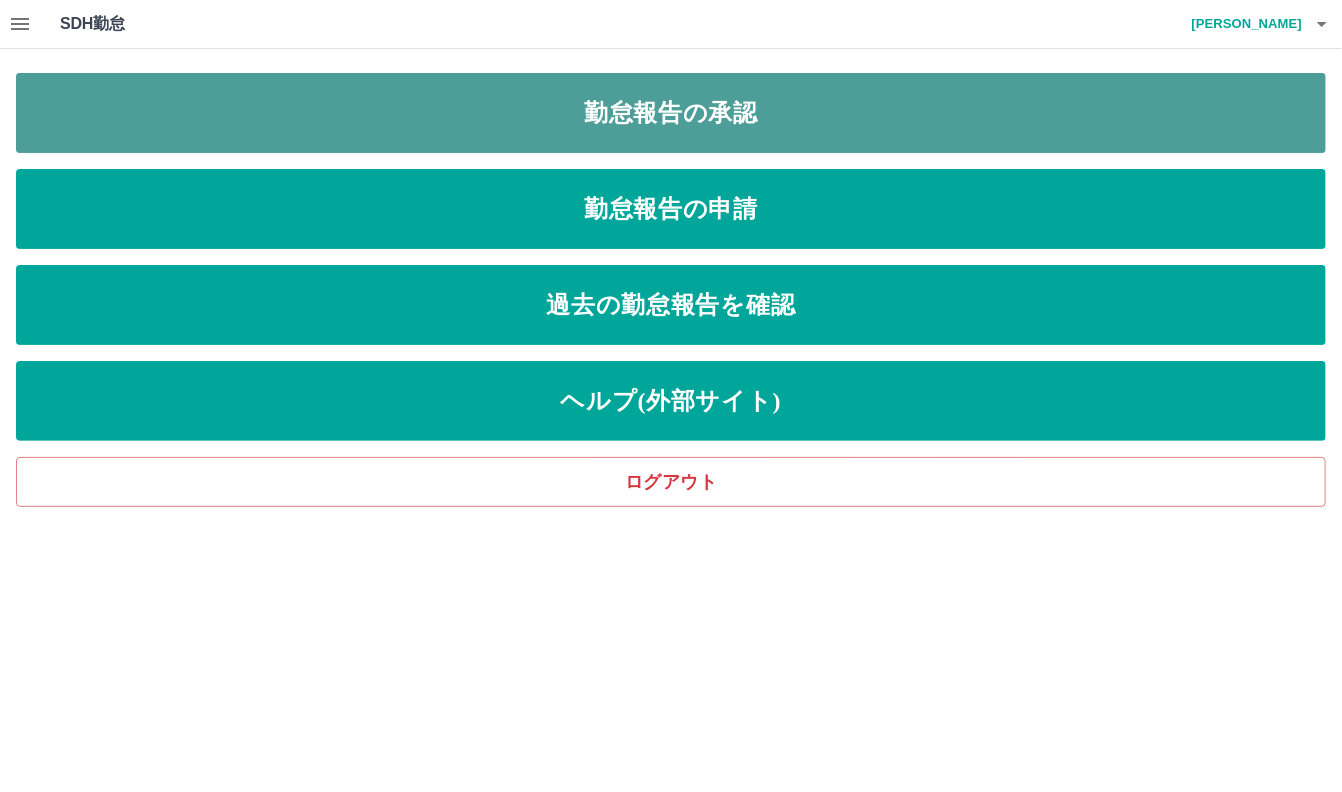 click on "勤怠報告の承認" at bounding box center (671, 113) 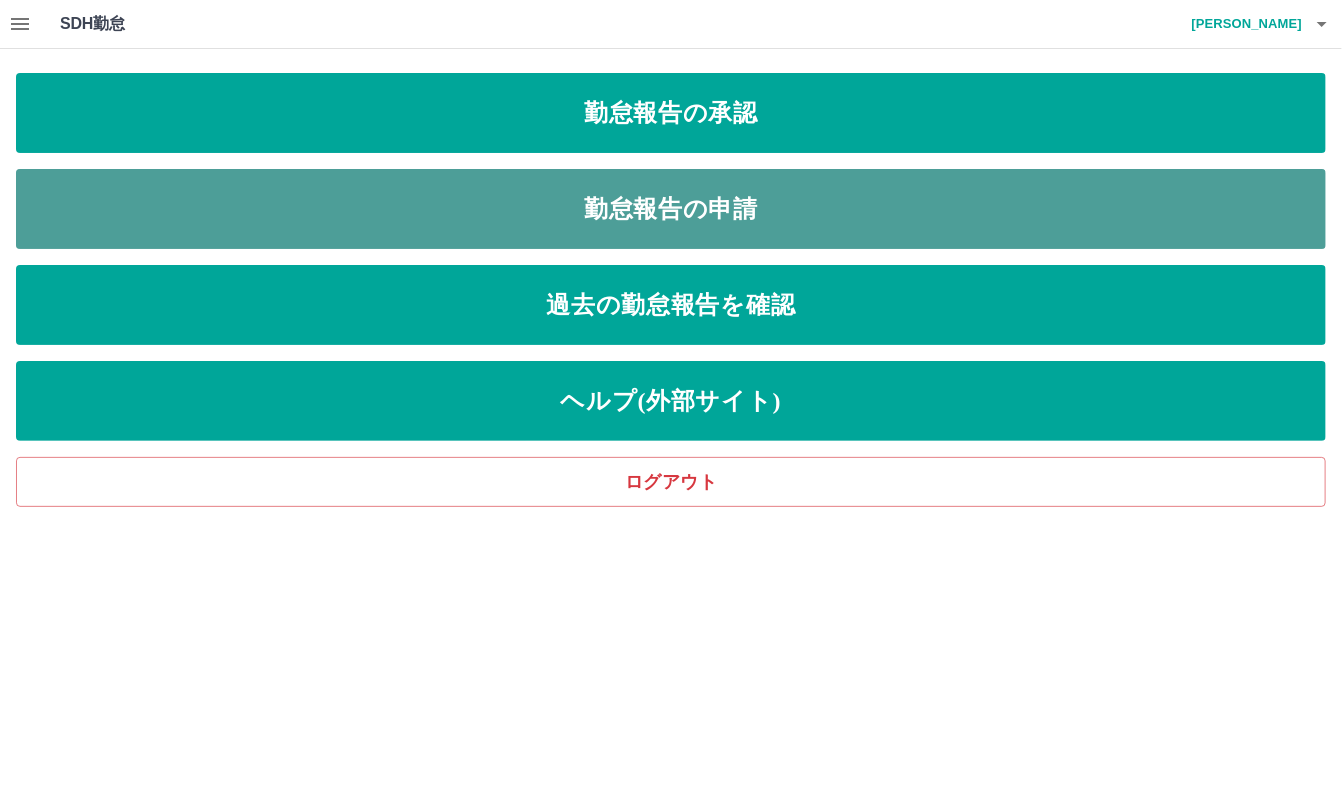 click on "勤怠報告の申請" at bounding box center [671, 209] 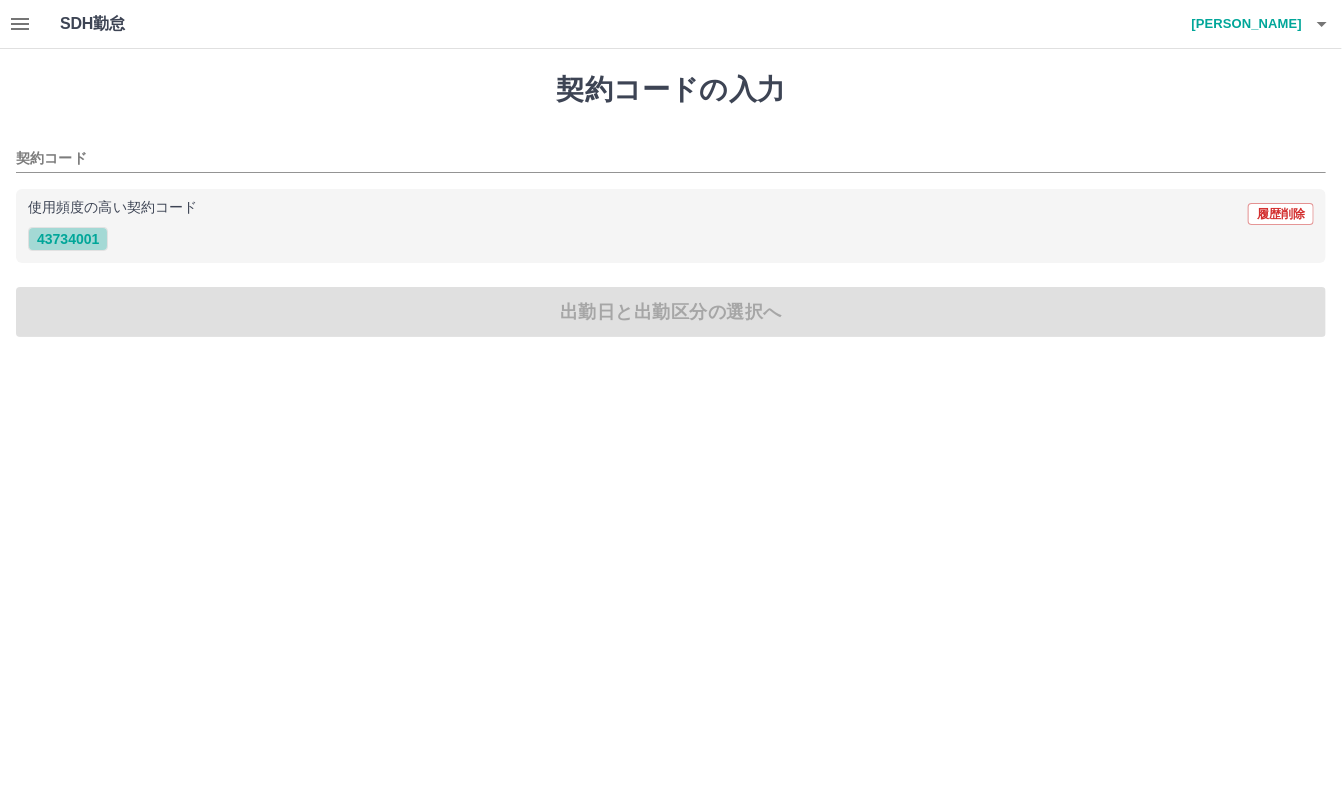 click on "43734001" at bounding box center [68, 239] 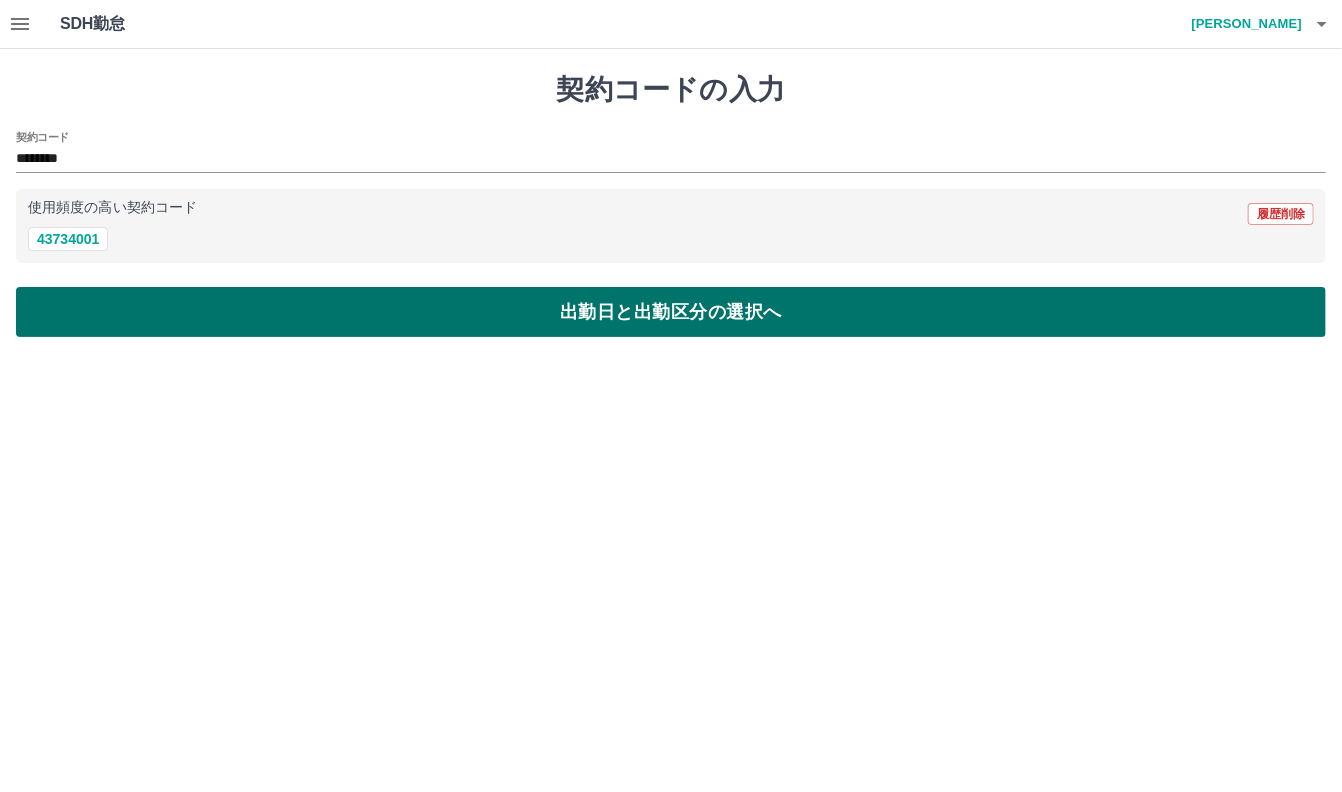 click on "出勤日と出勤区分の選択へ" at bounding box center (671, 312) 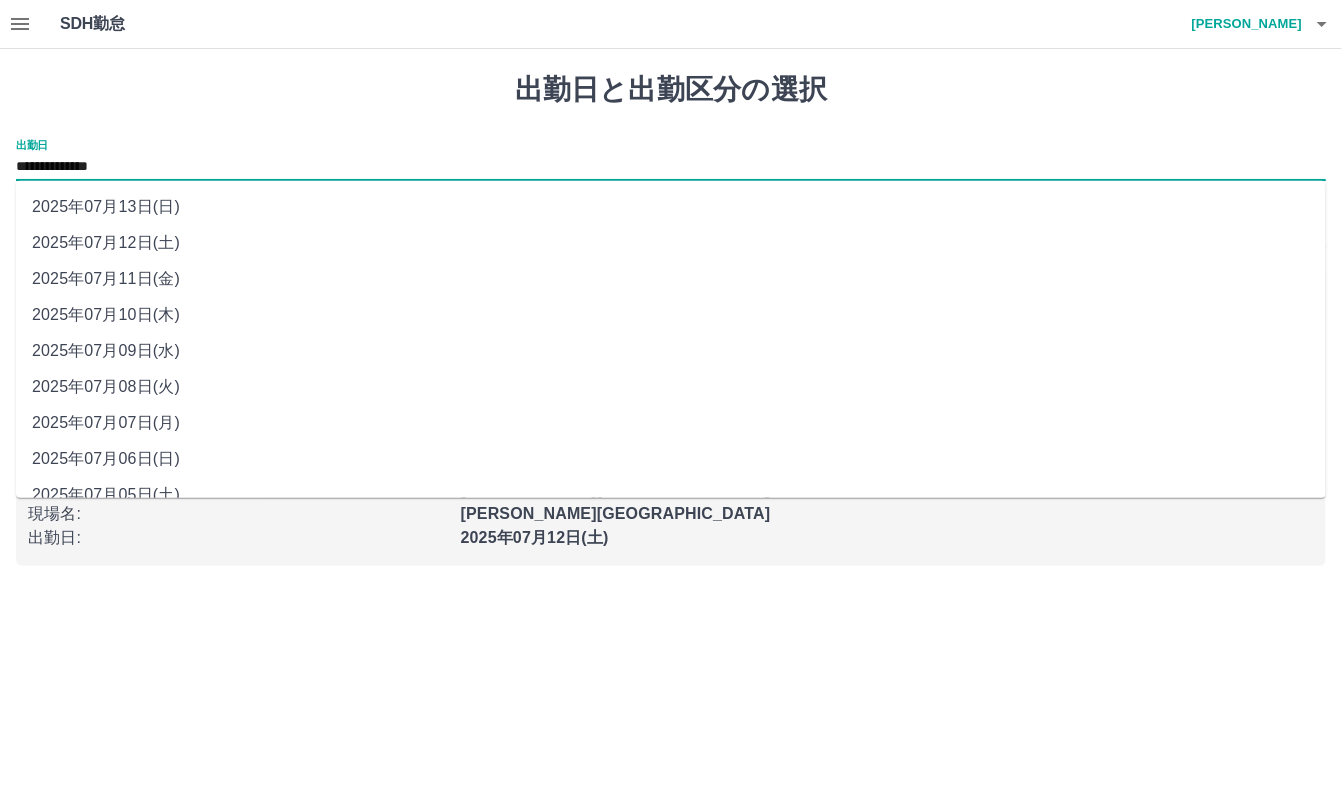 click on "**********" at bounding box center (671, 167) 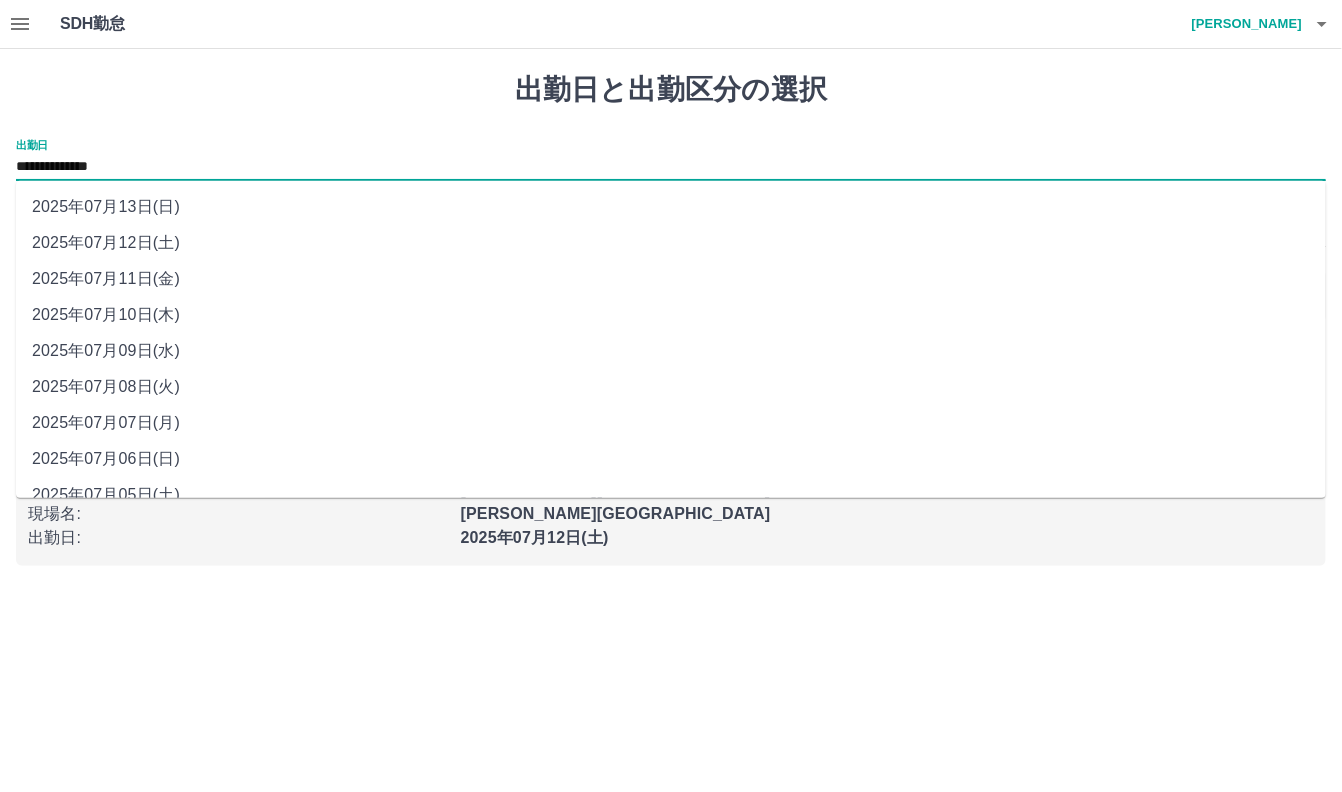 click on "2025年07月11日(金)" at bounding box center (671, 279) 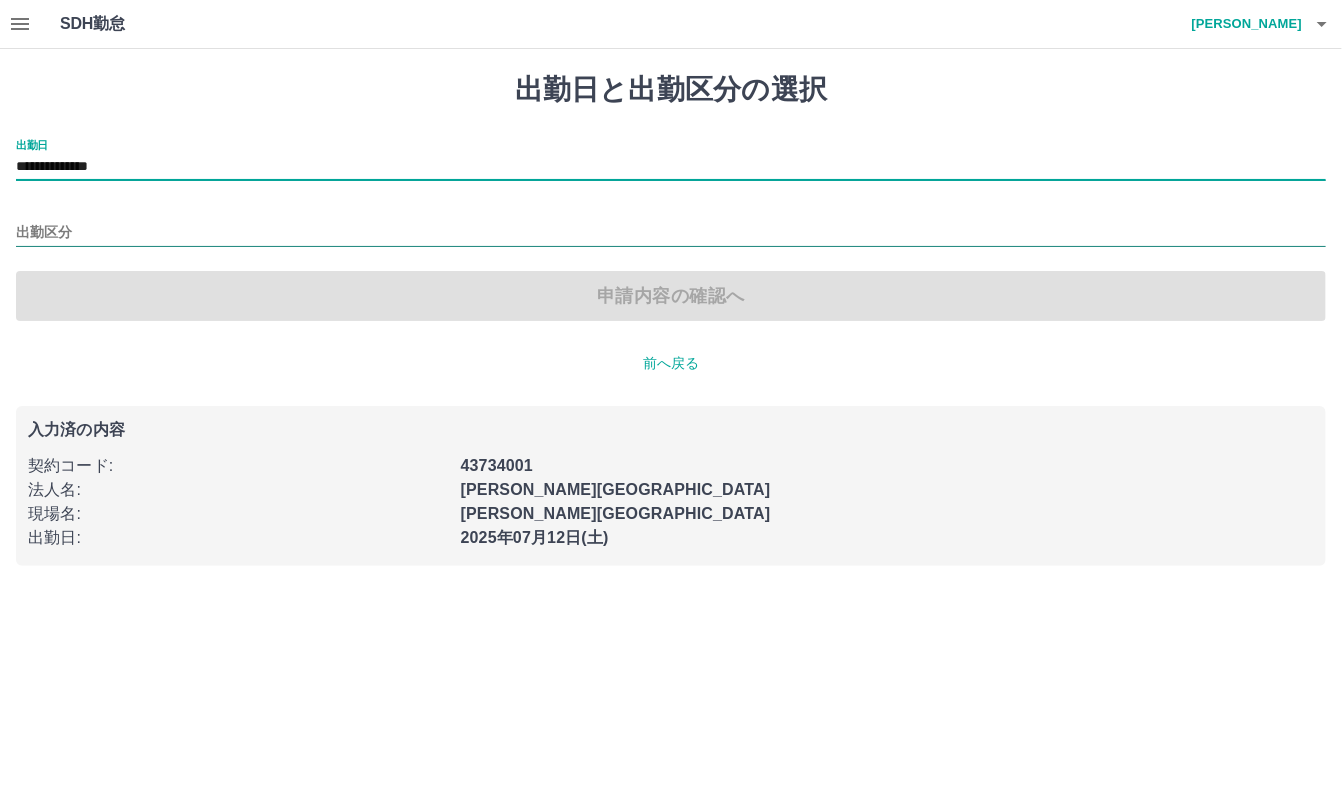 click on "出勤区分" at bounding box center [671, 233] 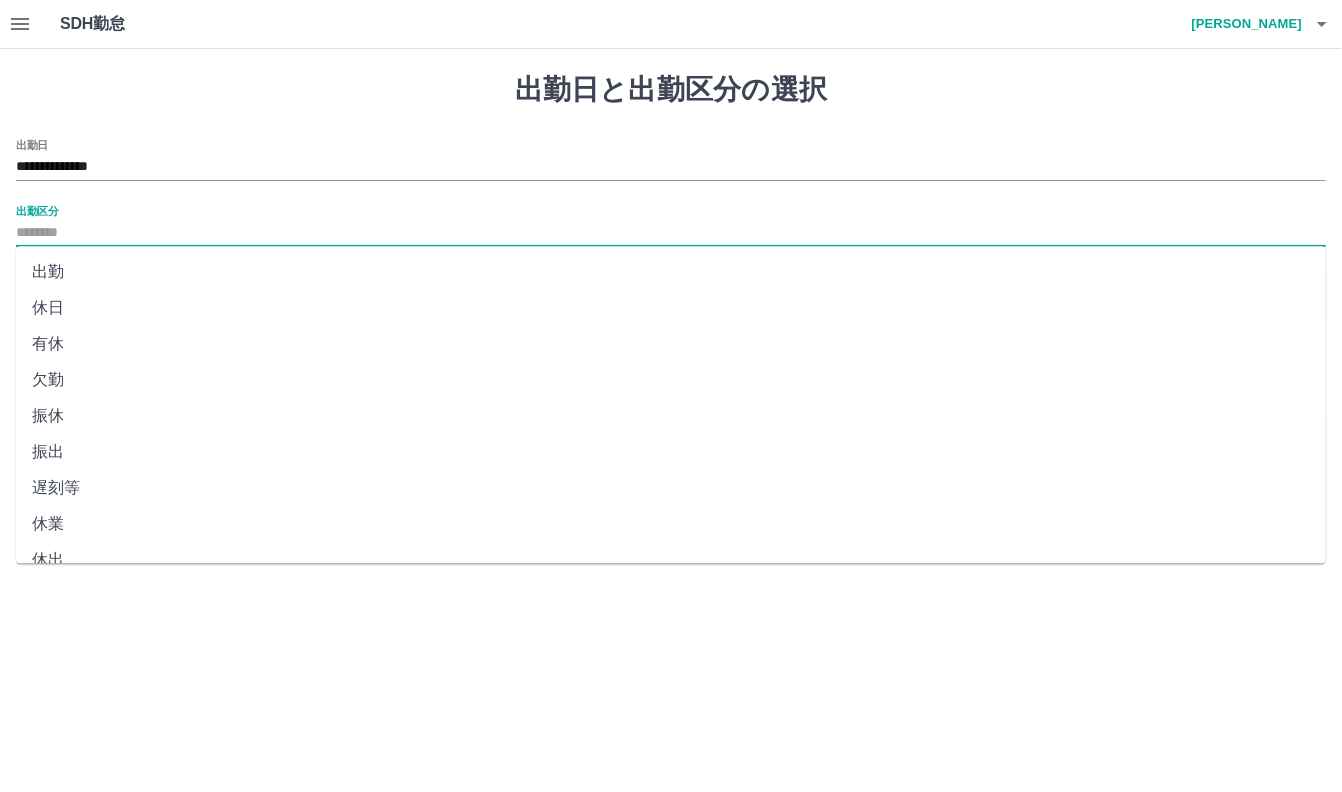 click on "出勤" at bounding box center [671, 272] 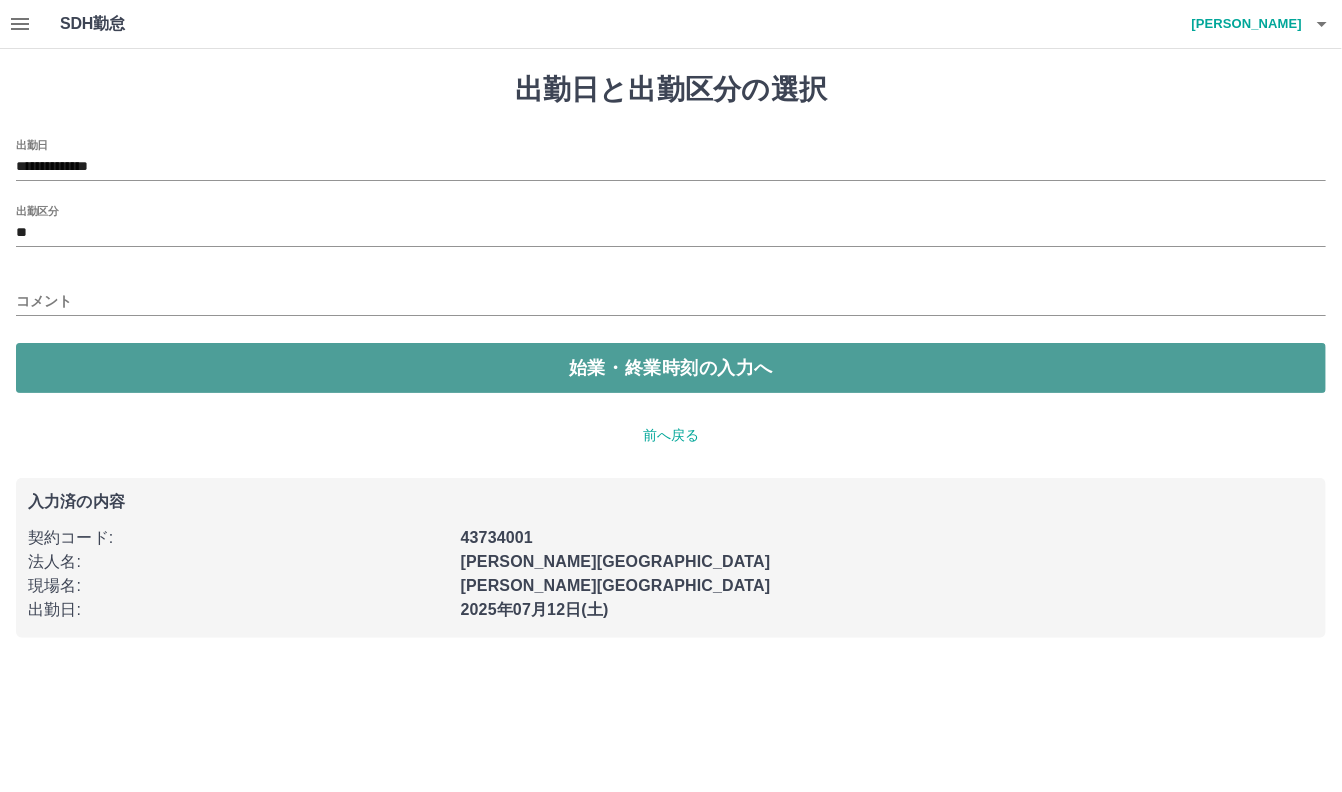 click on "始業・終業時刻の入力へ" at bounding box center (671, 368) 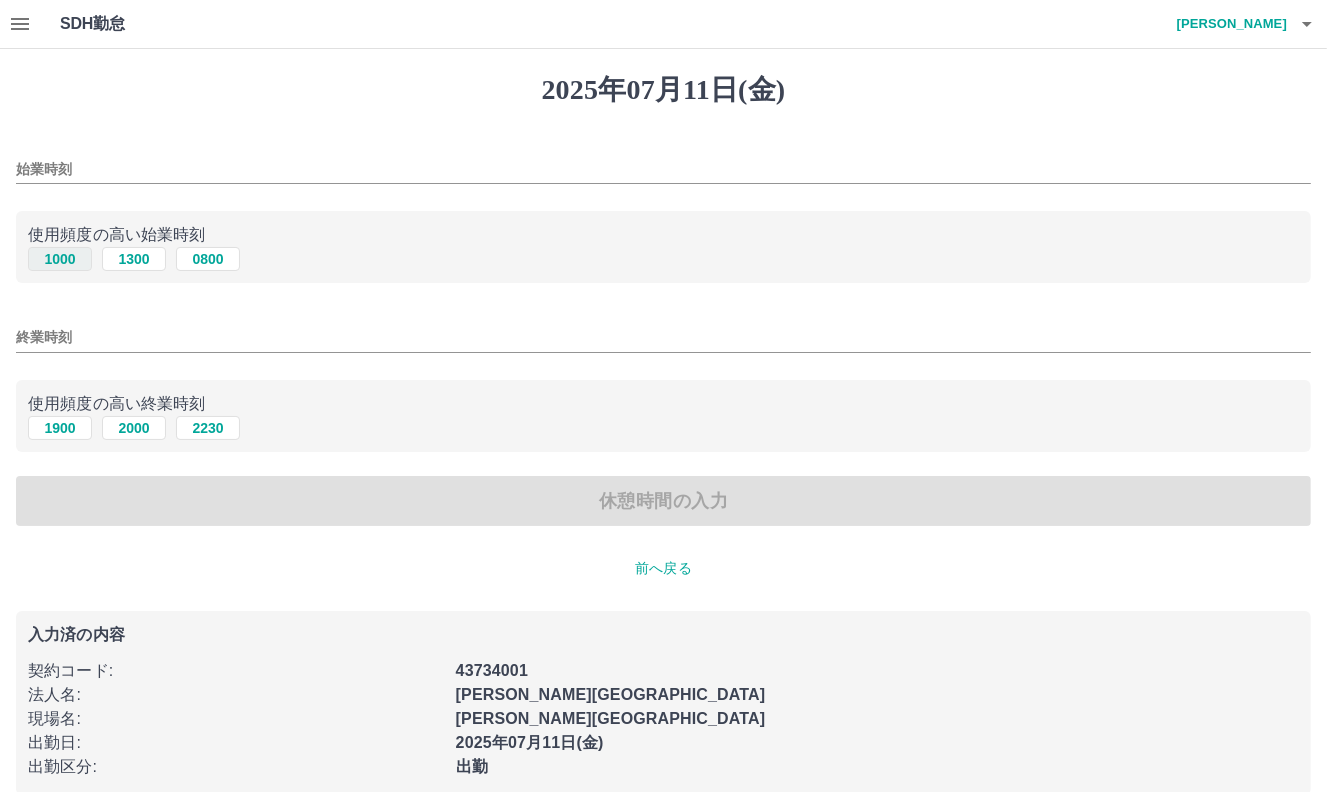 click on "1000" at bounding box center [60, 259] 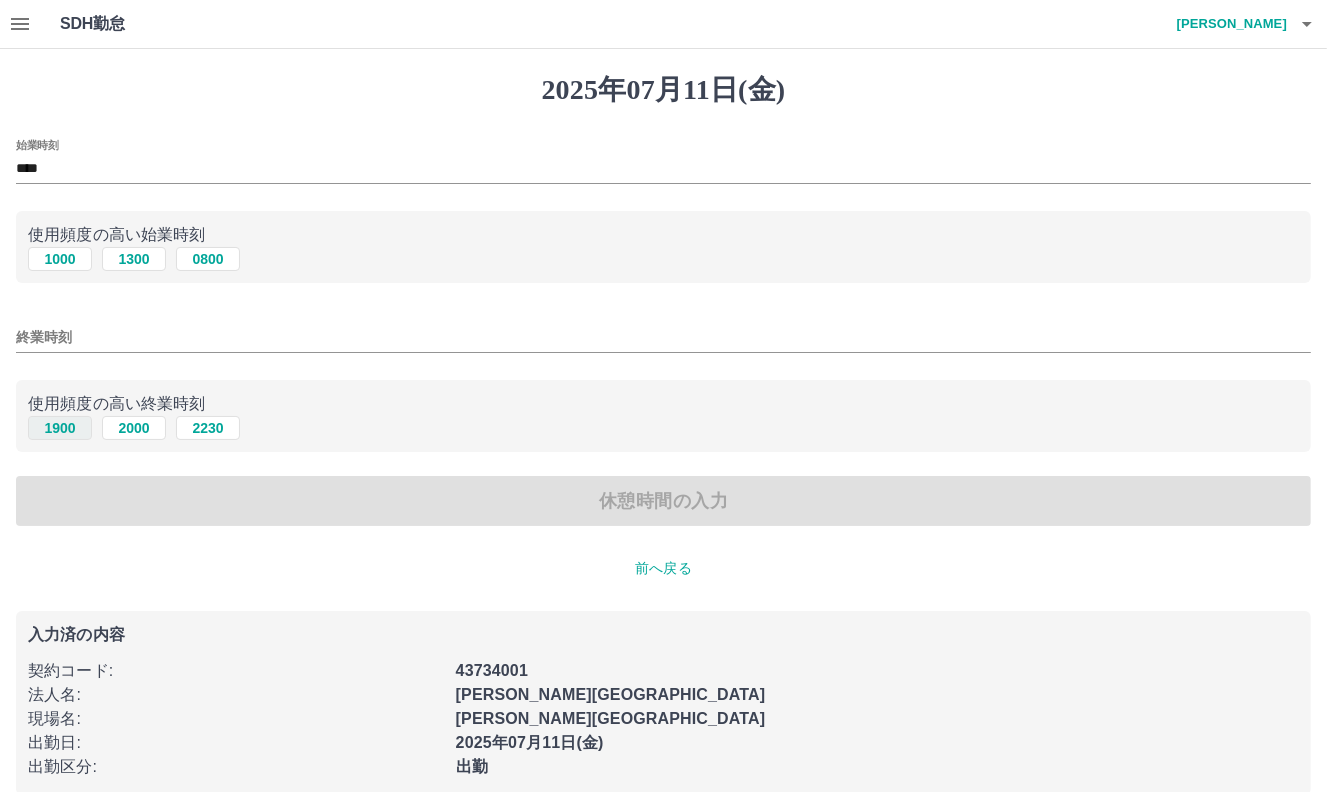 click on "1900" at bounding box center (60, 428) 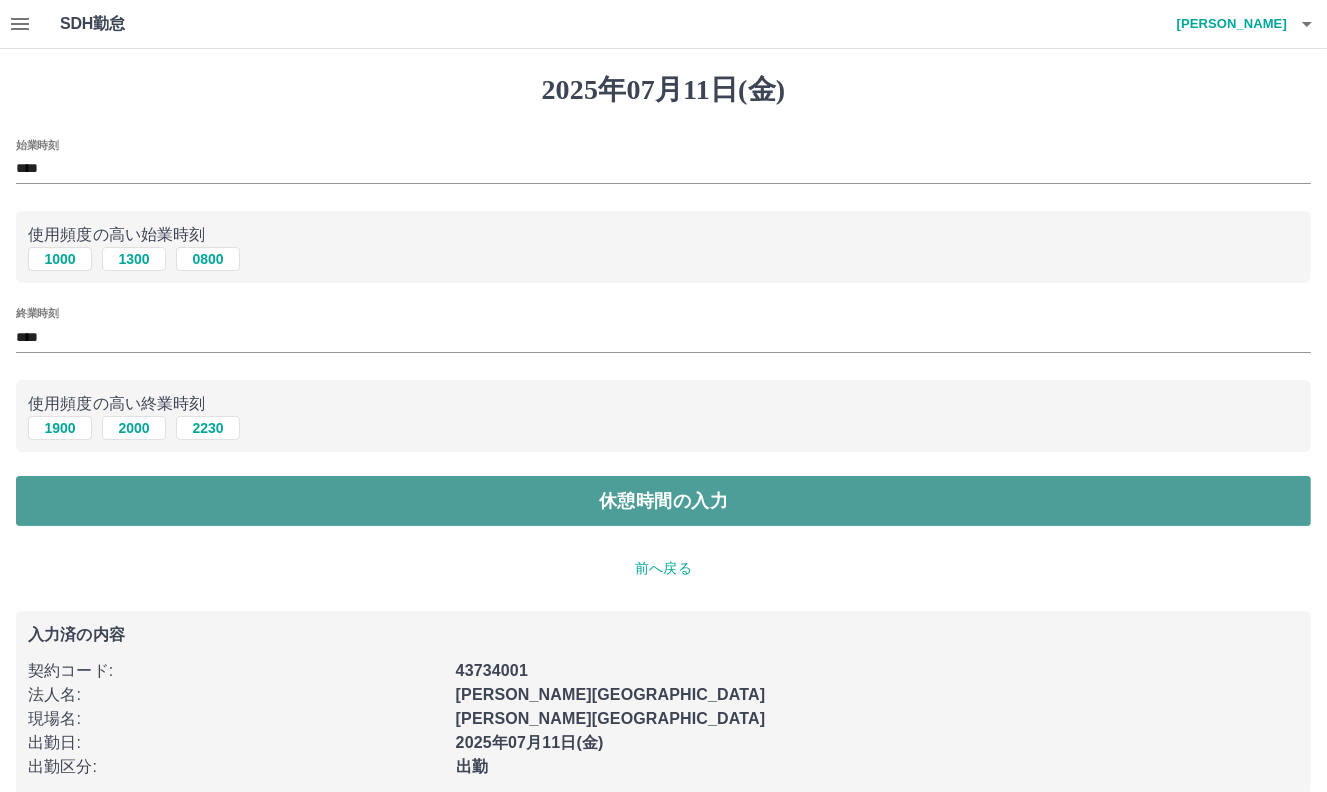 click on "休憩時間の入力" at bounding box center (663, 501) 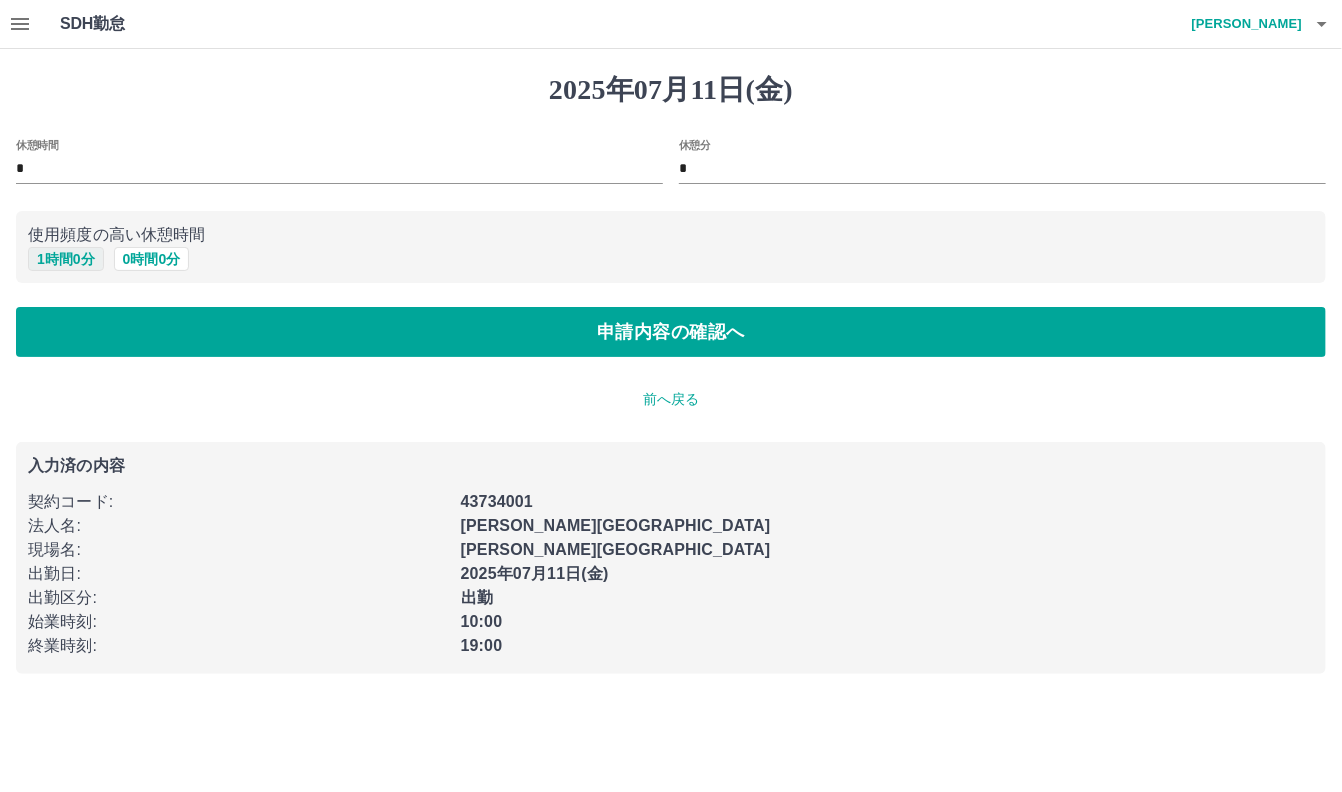 click on "1 時間 0 分" at bounding box center (66, 259) 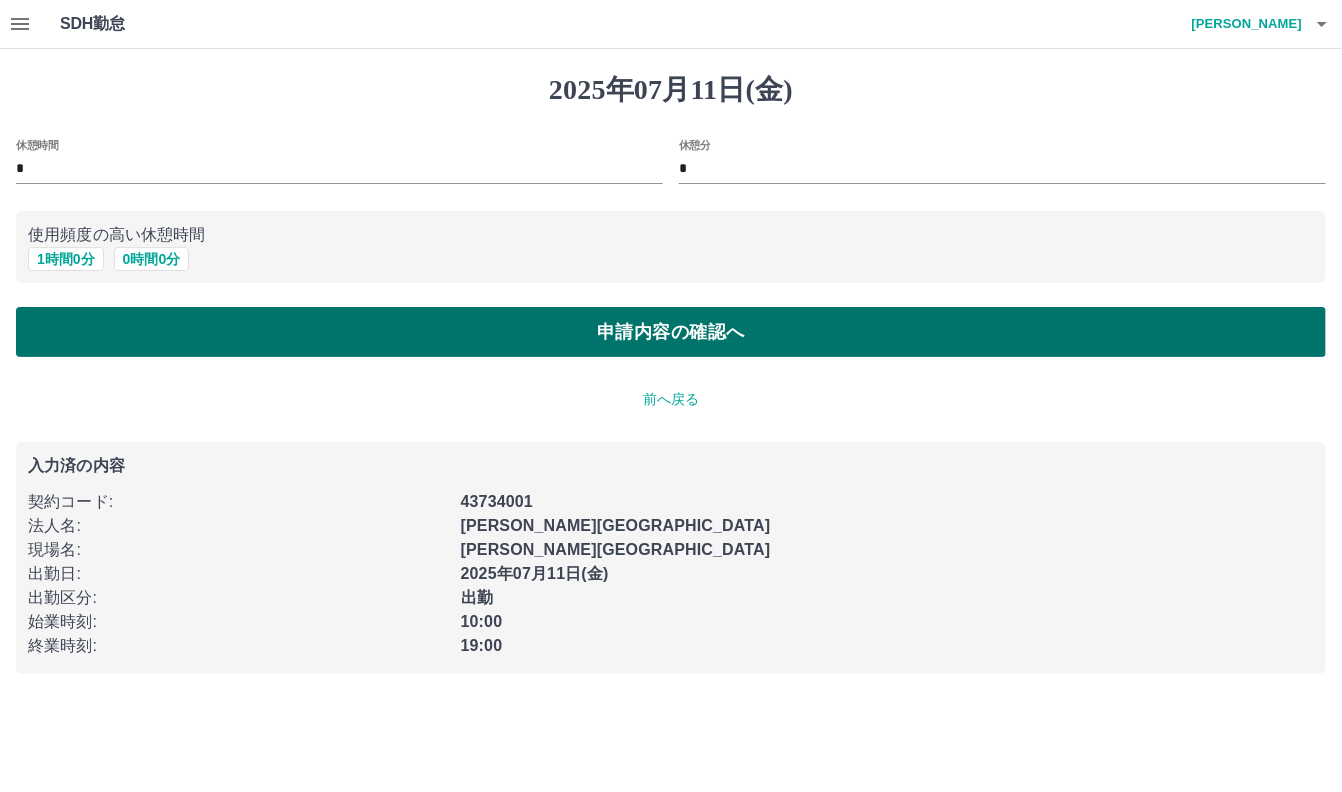 click on "申請内容の確認へ" at bounding box center [671, 332] 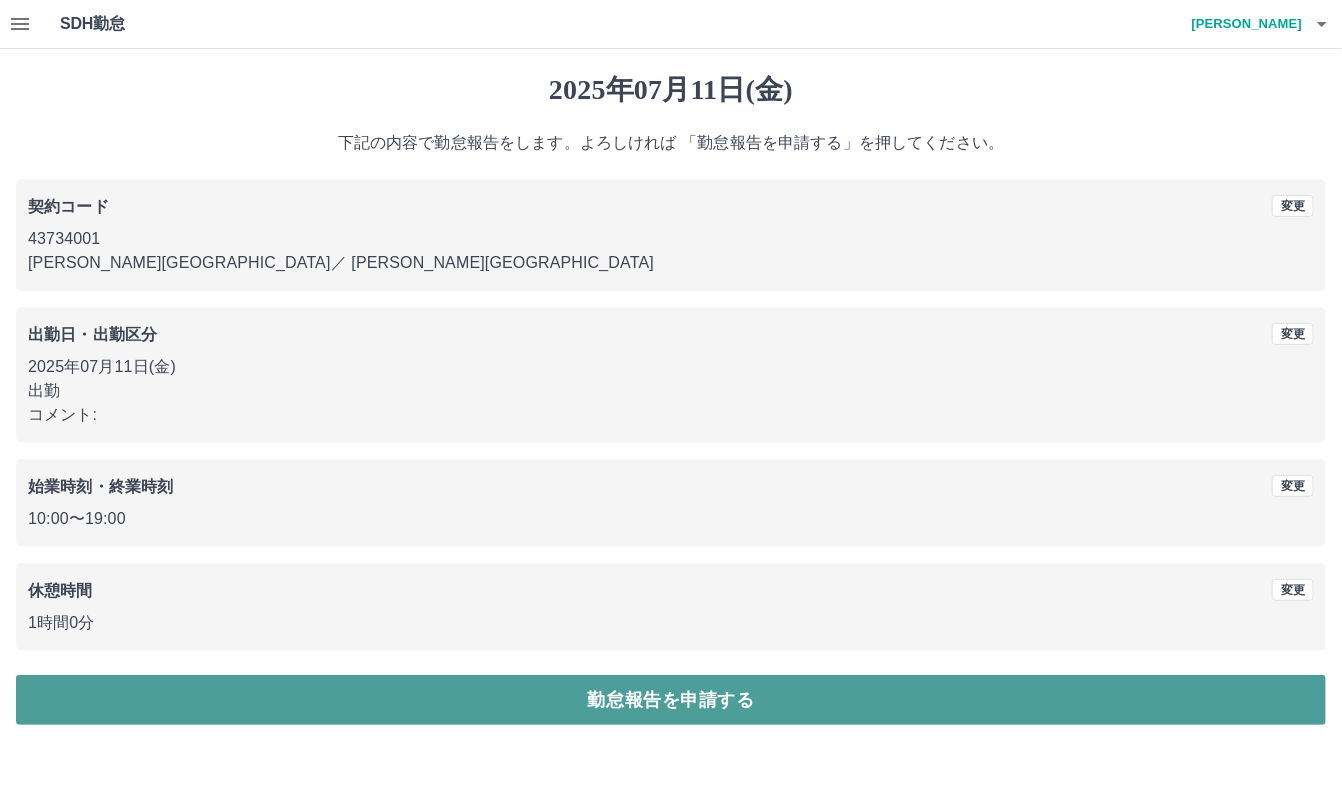 click on "勤怠報告を申請する" at bounding box center (671, 700) 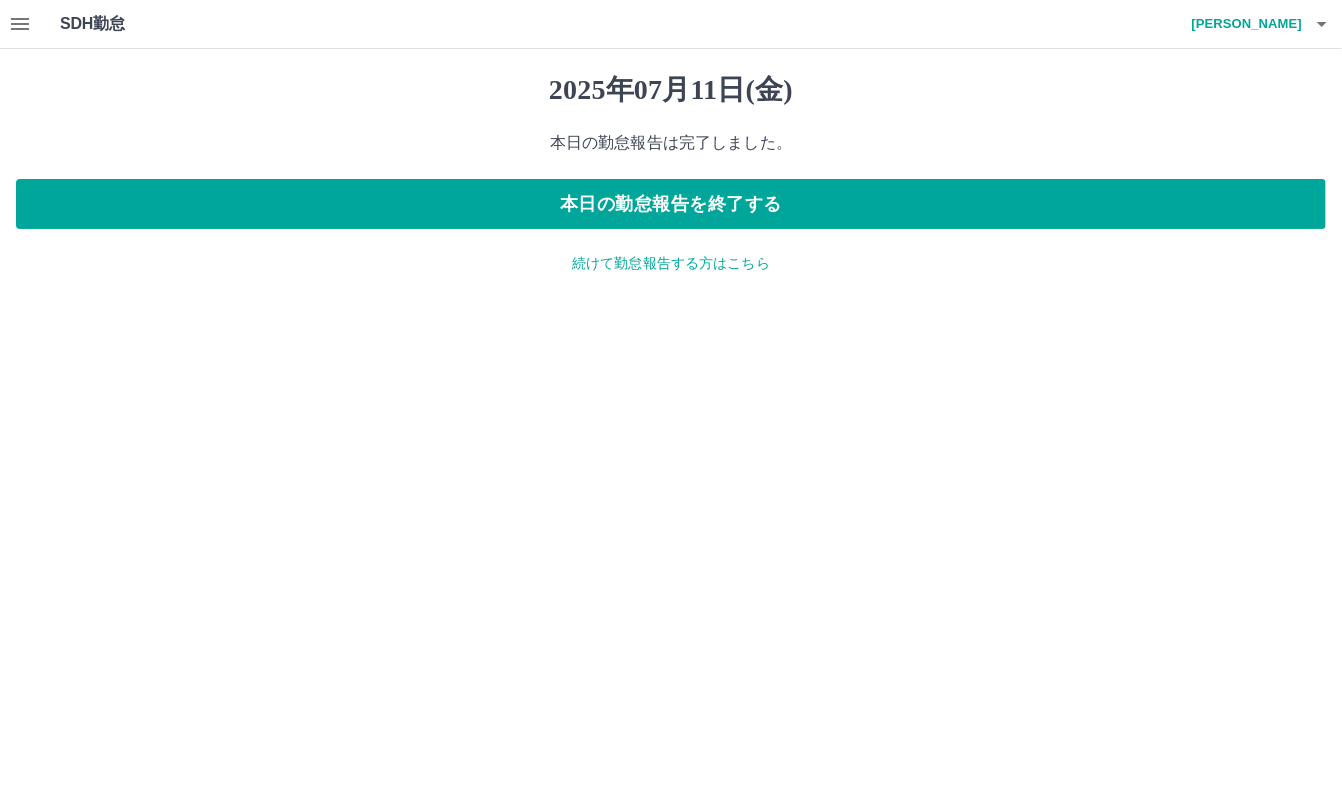 click 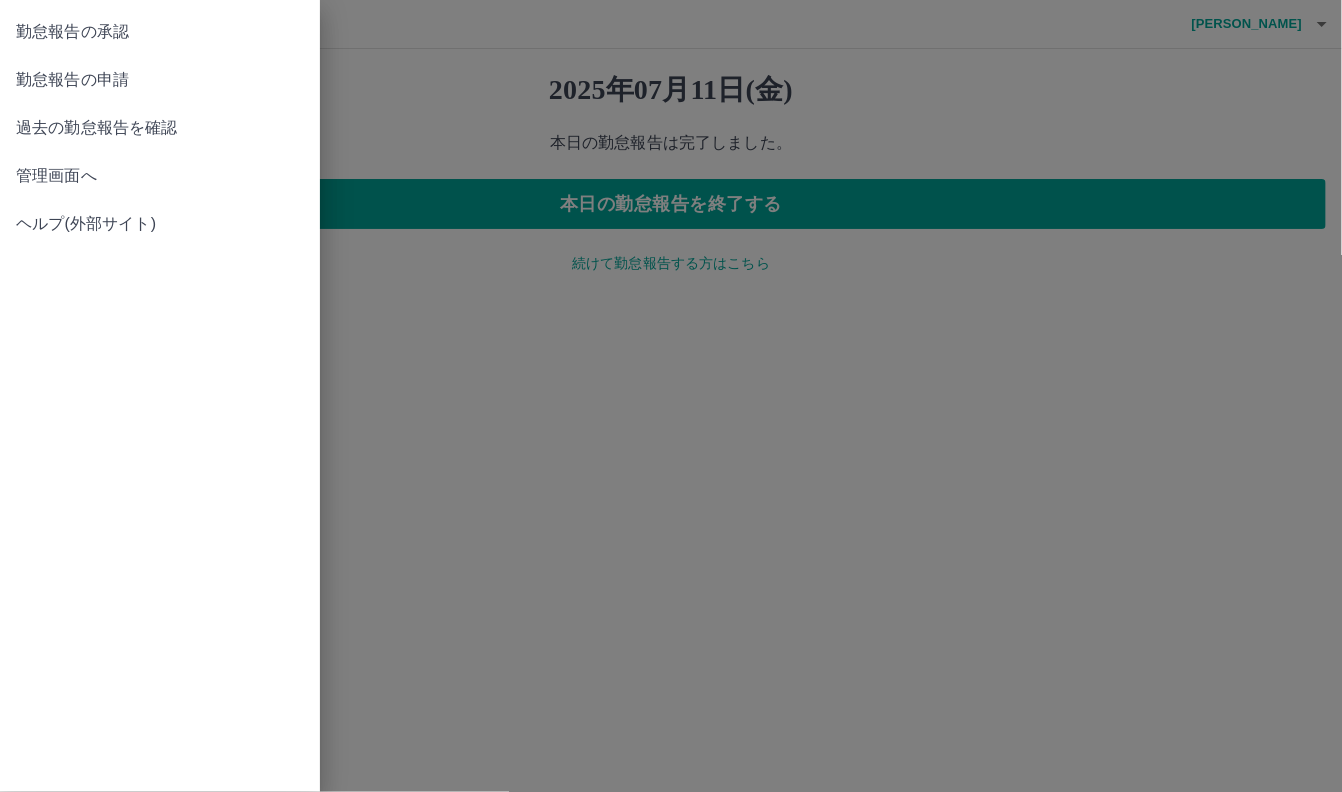 click on "勤怠報告の承認" at bounding box center (160, 32) 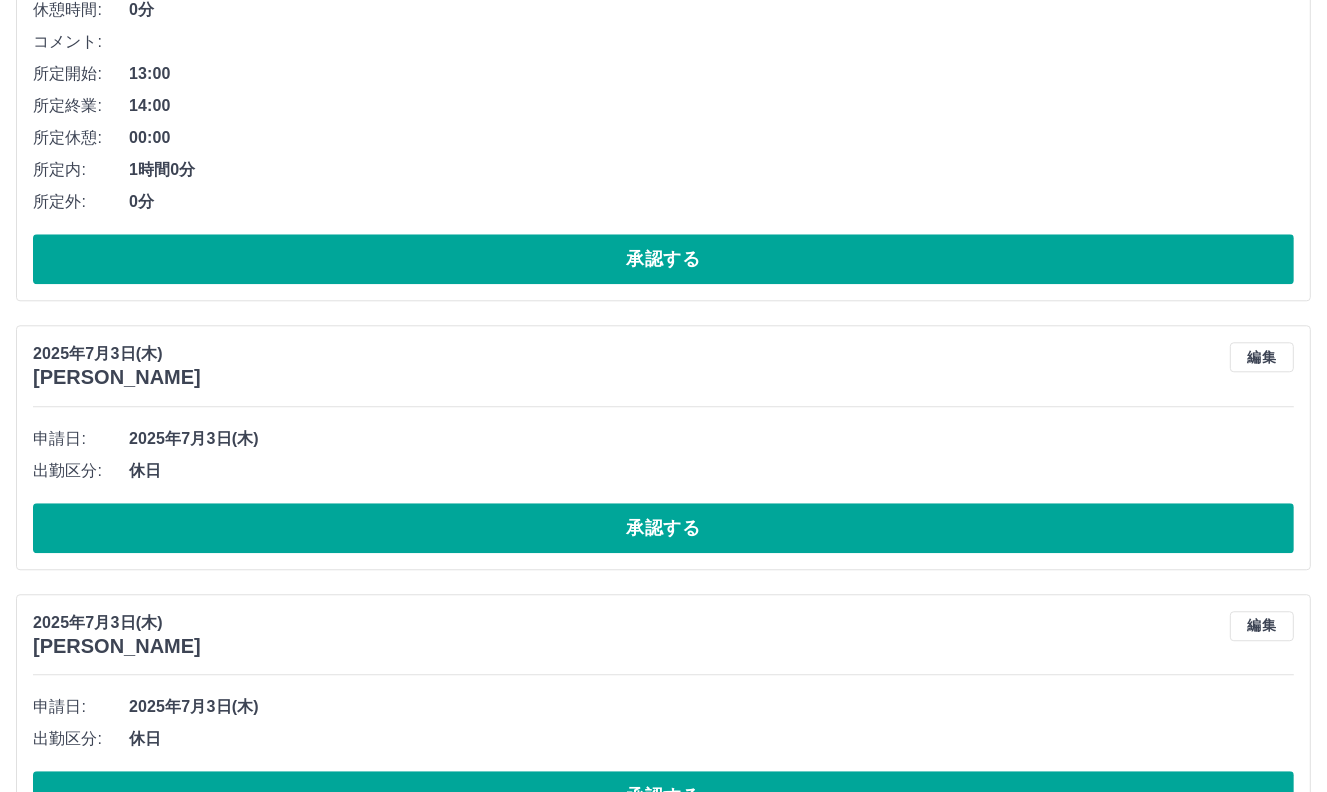 scroll, scrollTop: 4426, scrollLeft: 0, axis: vertical 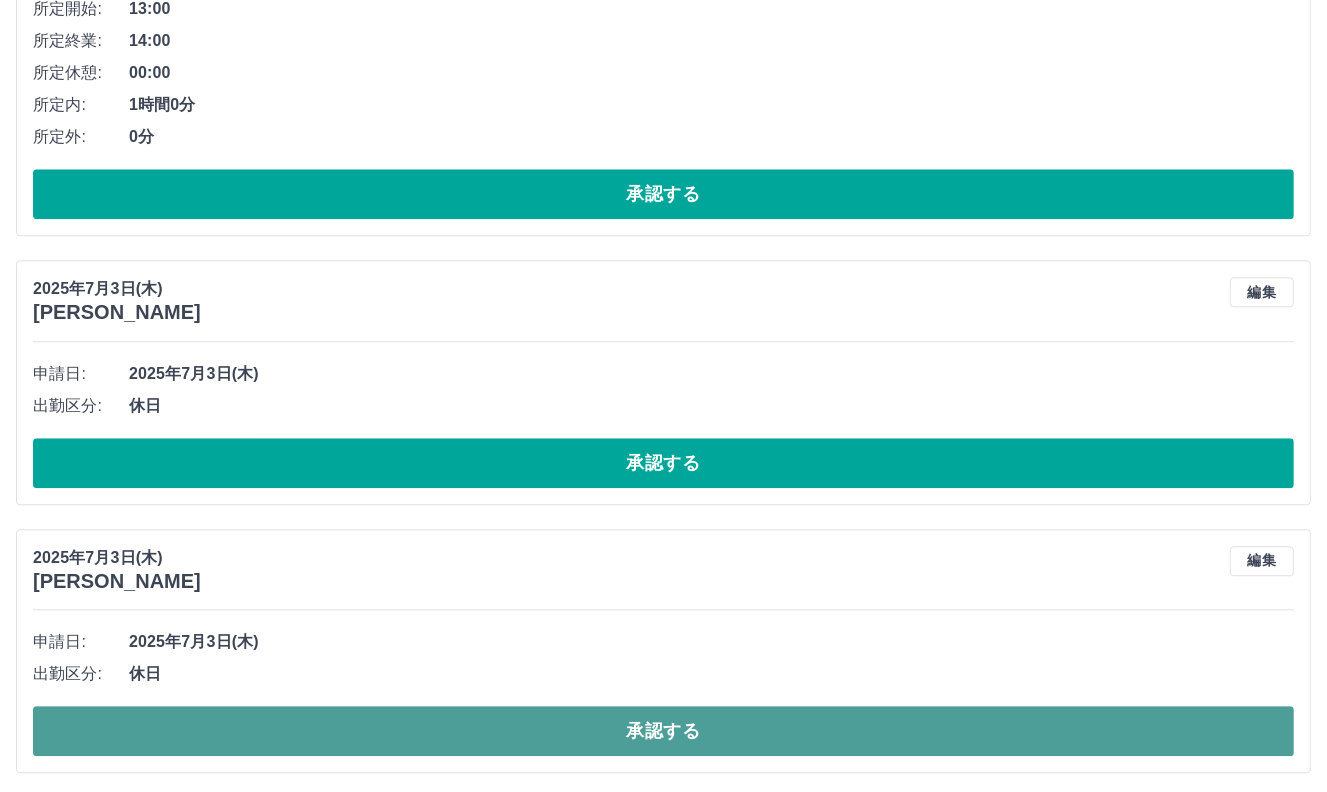 click on "承認する" at bounding box center [663, 731] 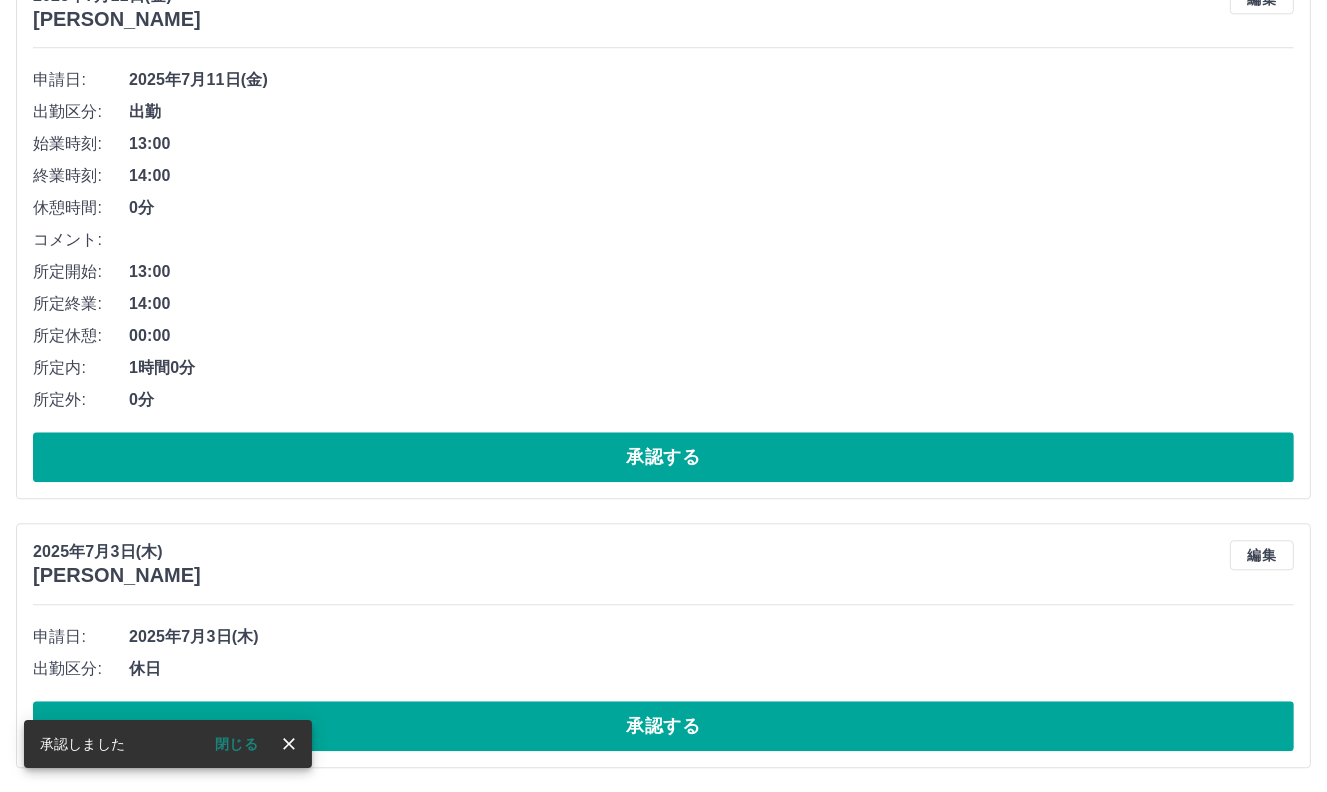 scroll, scrollTop: 4158, scrollLeft: 0, axis: vertical 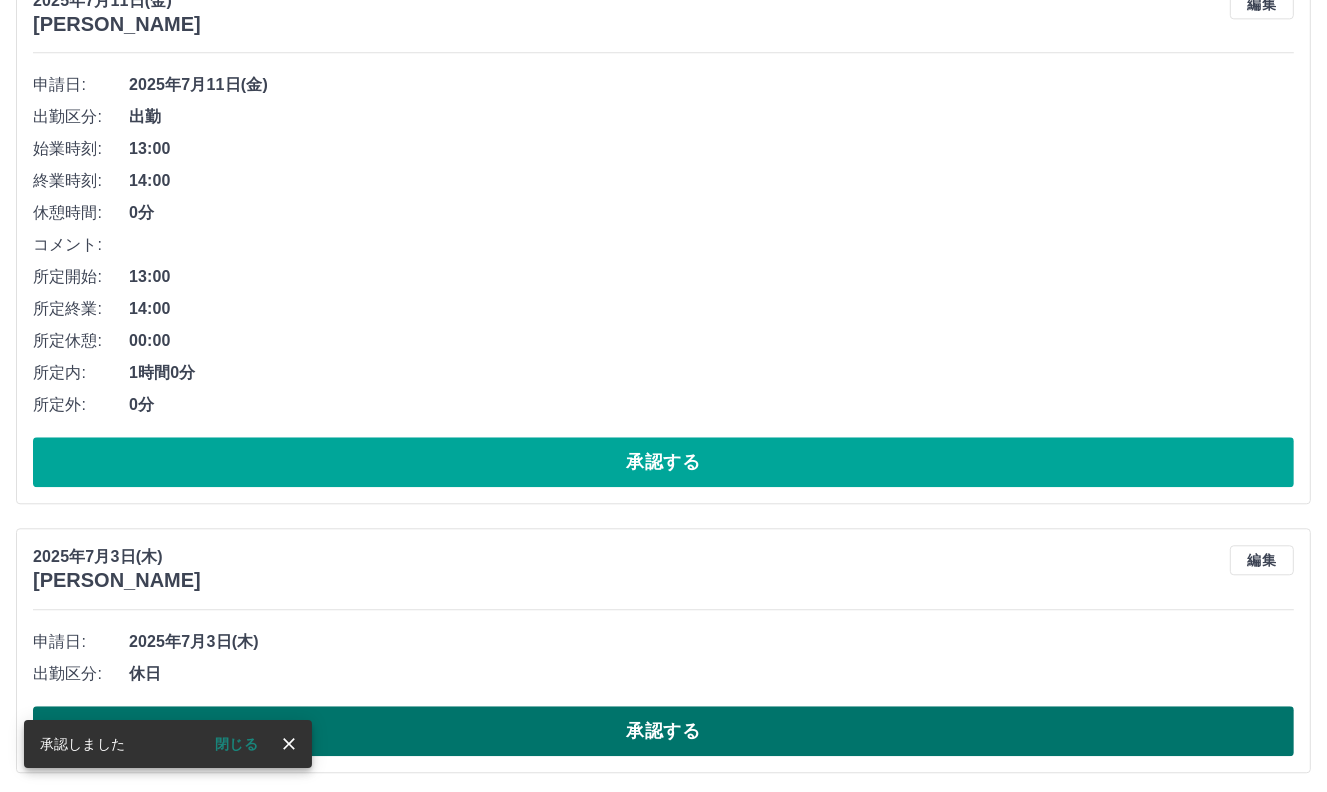 click on "承認する" at bounding box center (663, 731) 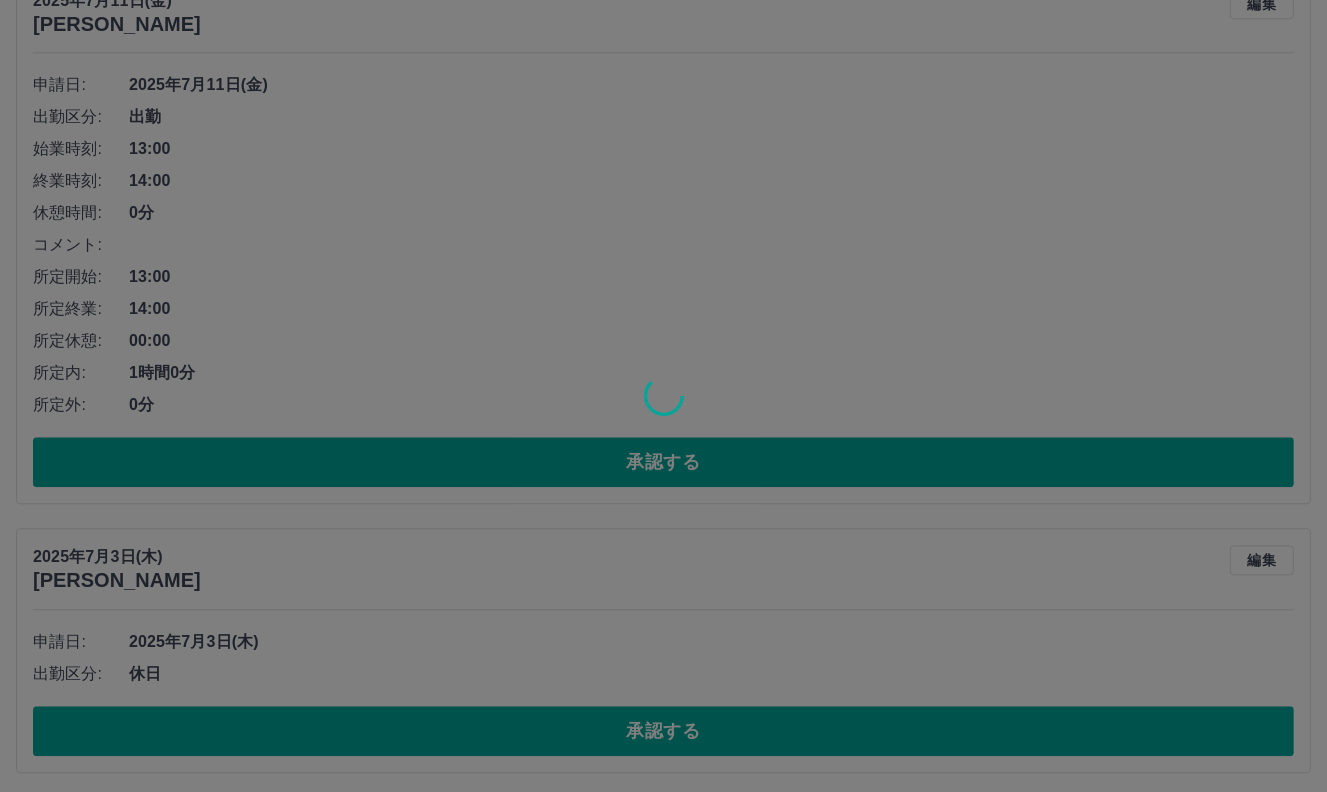 scroll, scrollTop: 3891, scrollLeft: 0, axis: vertical 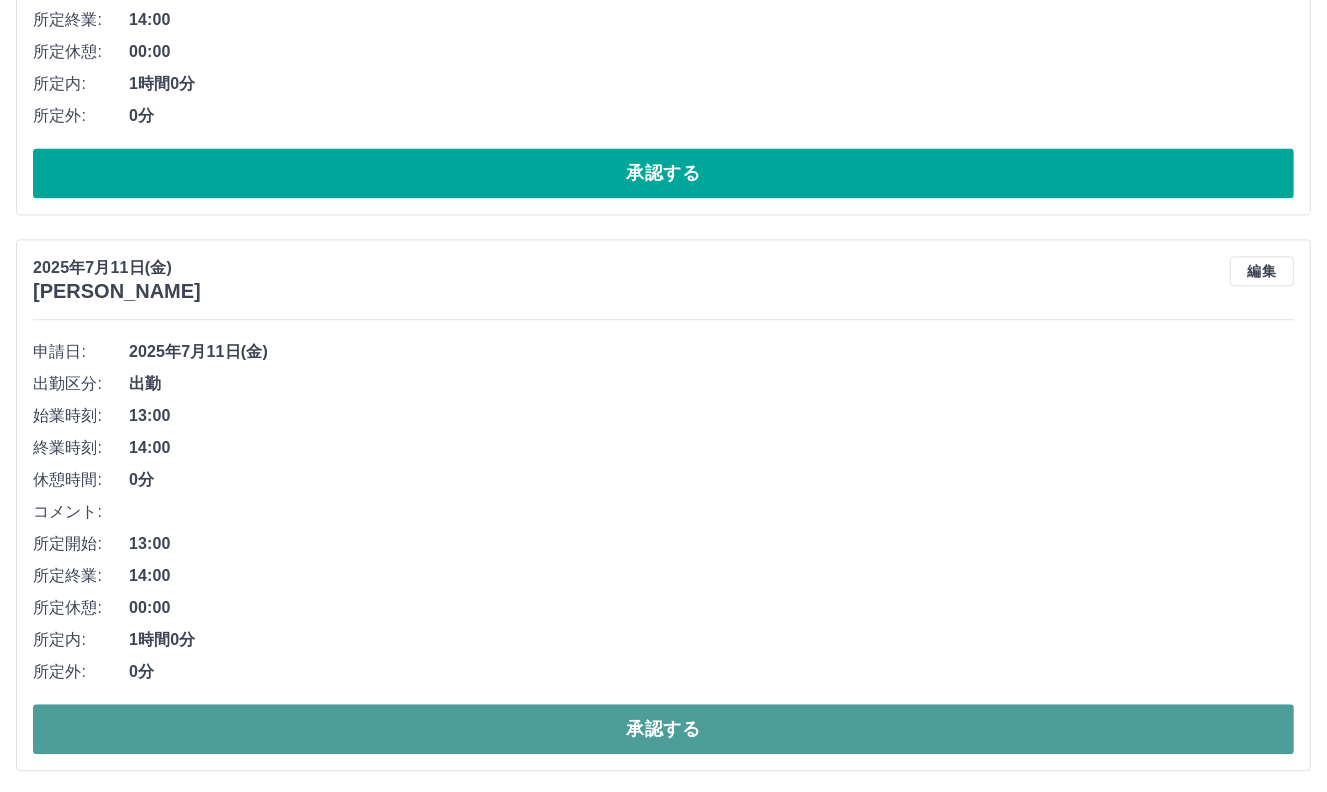 click on "承認する" at bounding box center (663, 729) 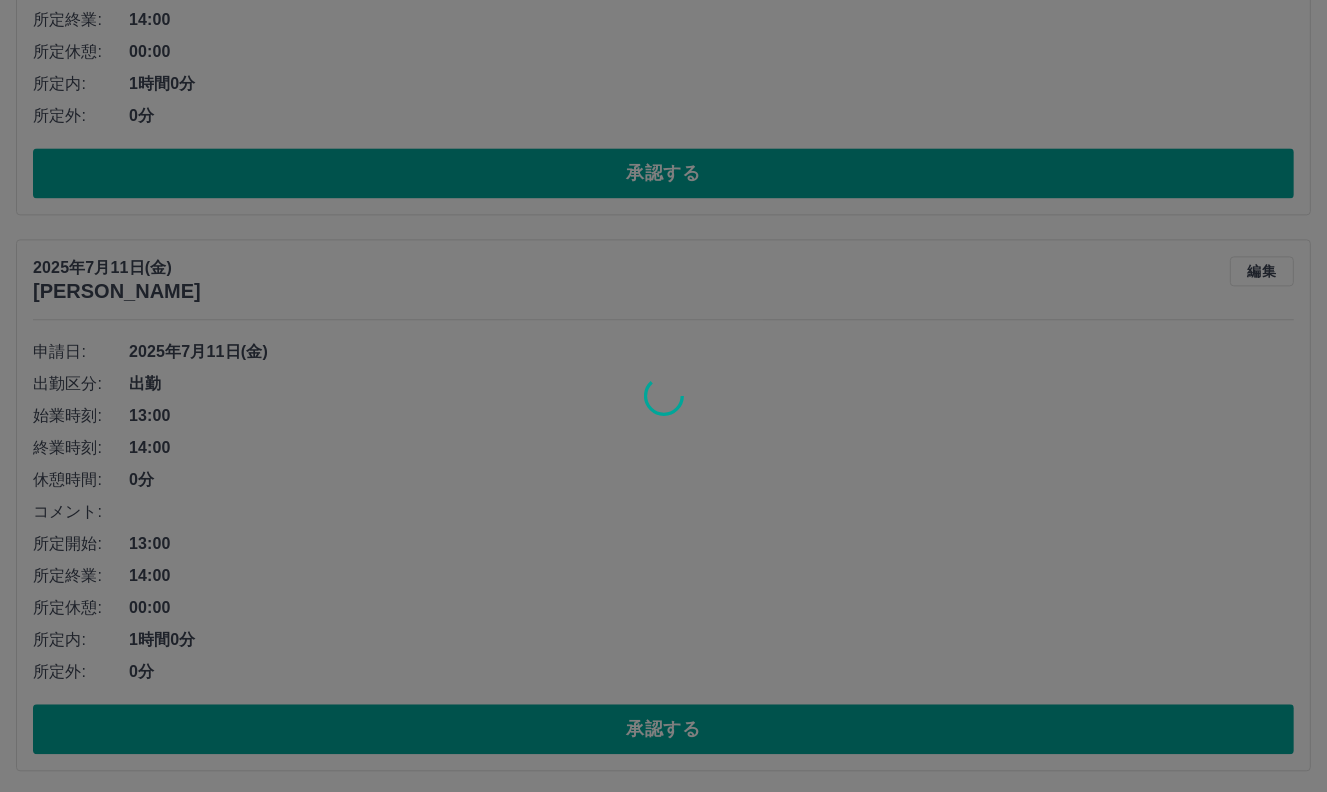 scroll, scrollTop: 3335, scrollLeft: 0, axis: vertical 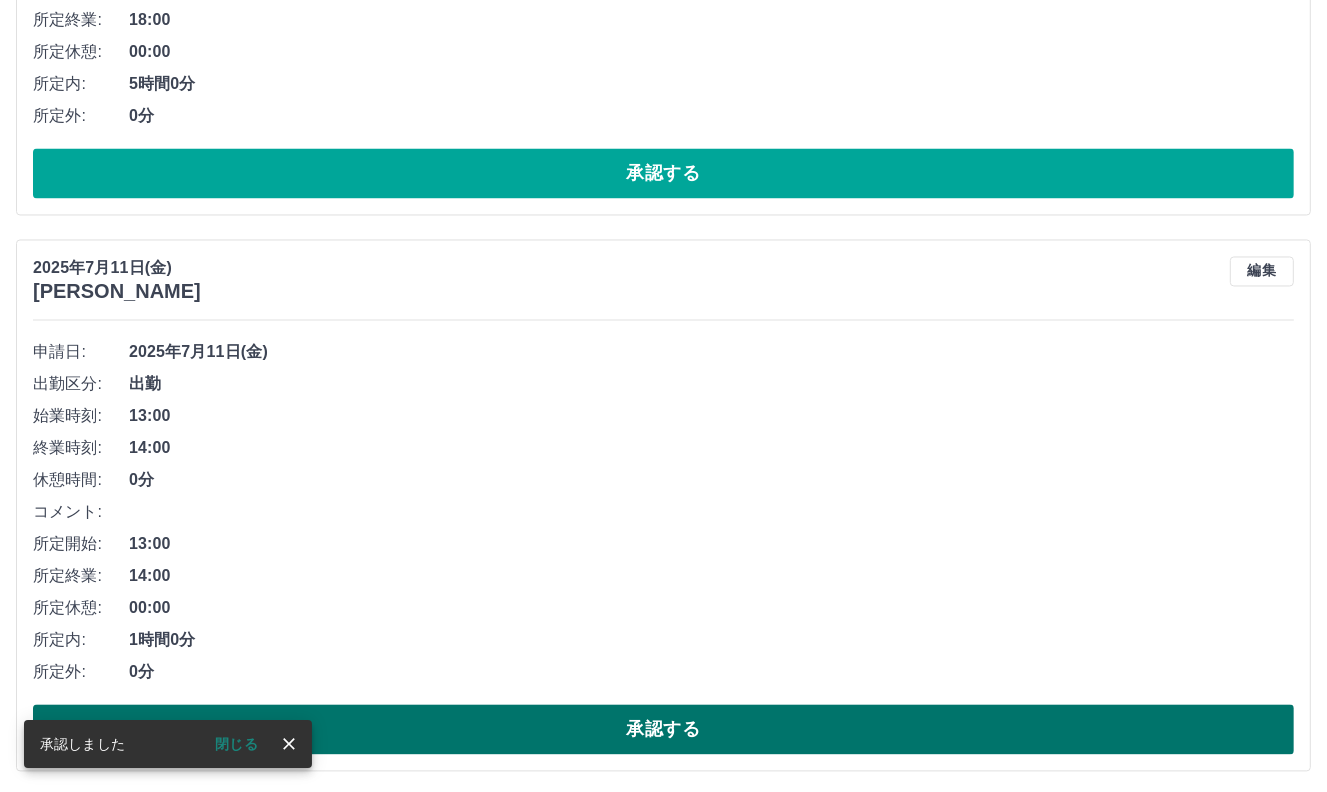 click on "承認する" at bounding box center (663, 729) 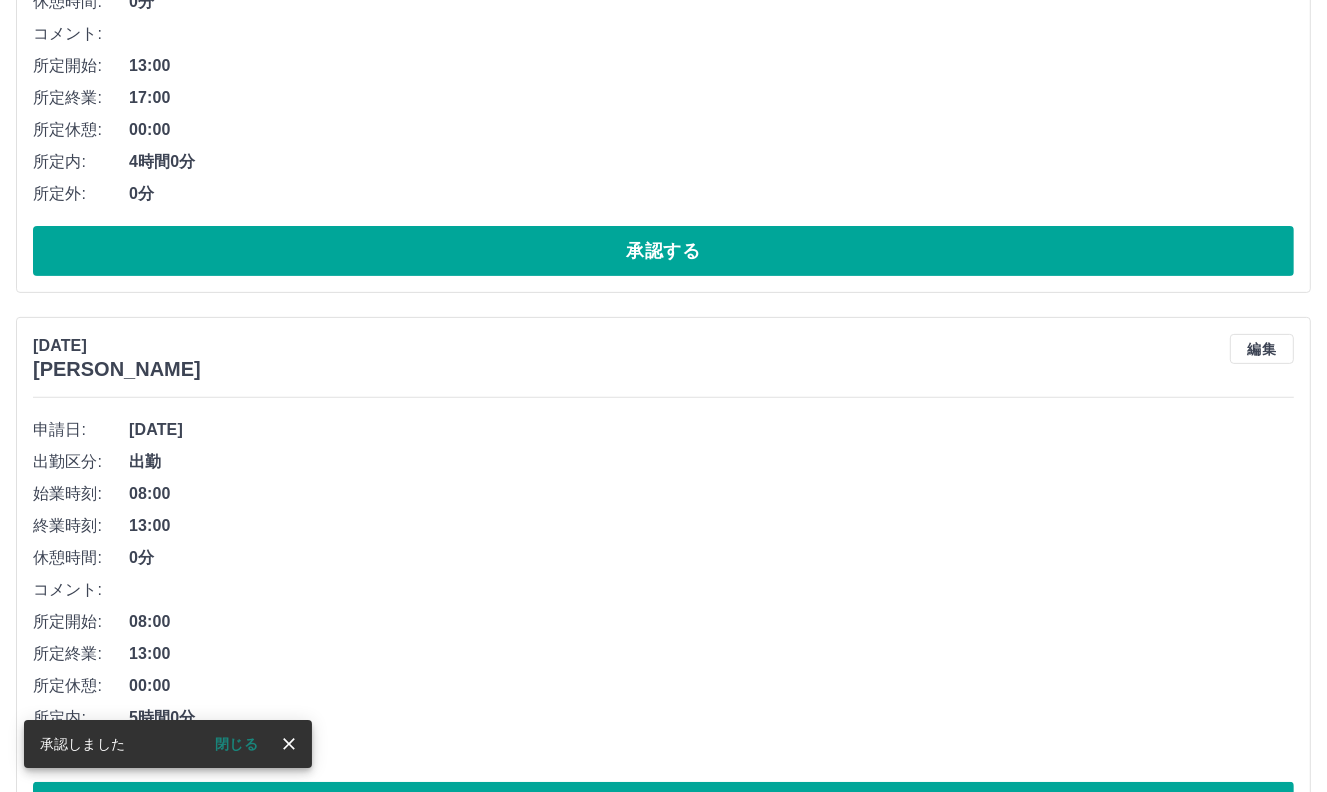 scroll, scrollTop: 0, scrollLeft: 0, axis: both 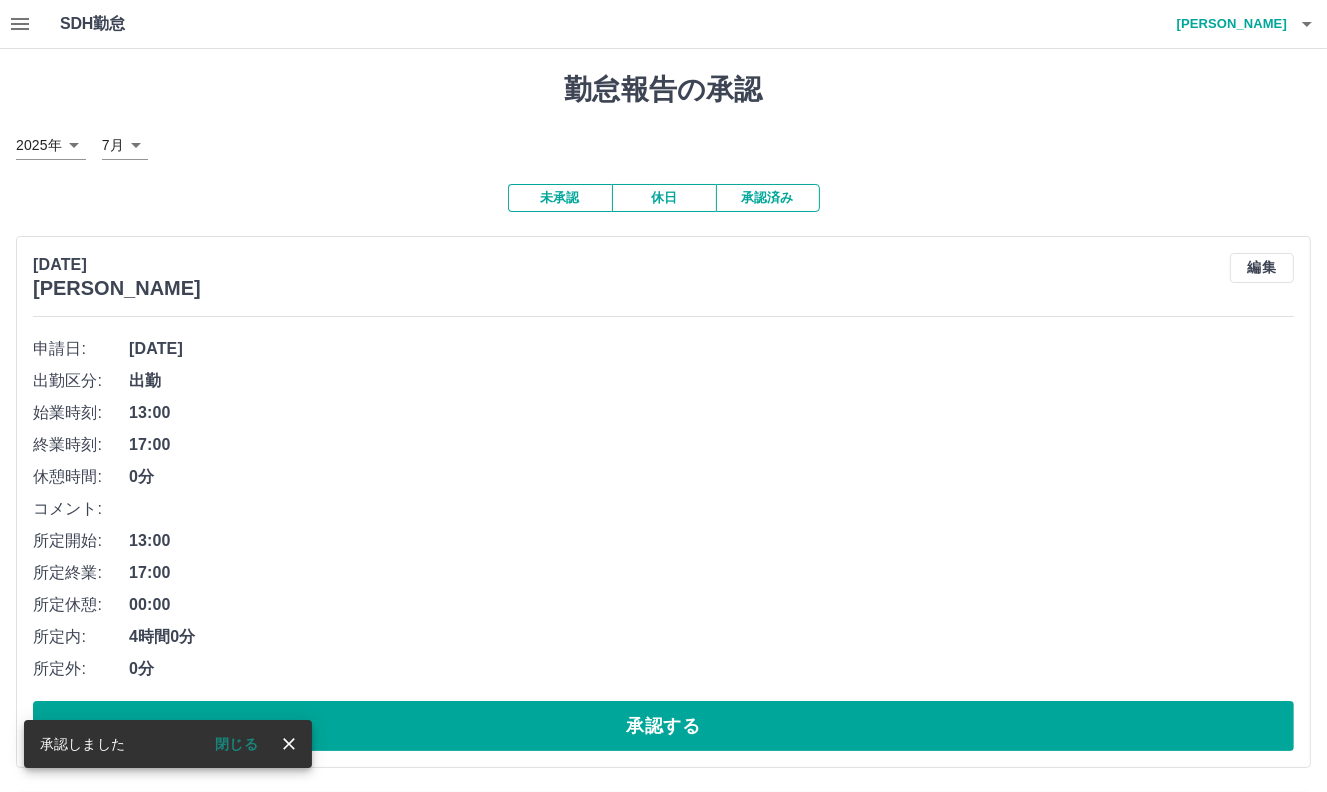 click on "承認済み" at bounding box center [768, 198] 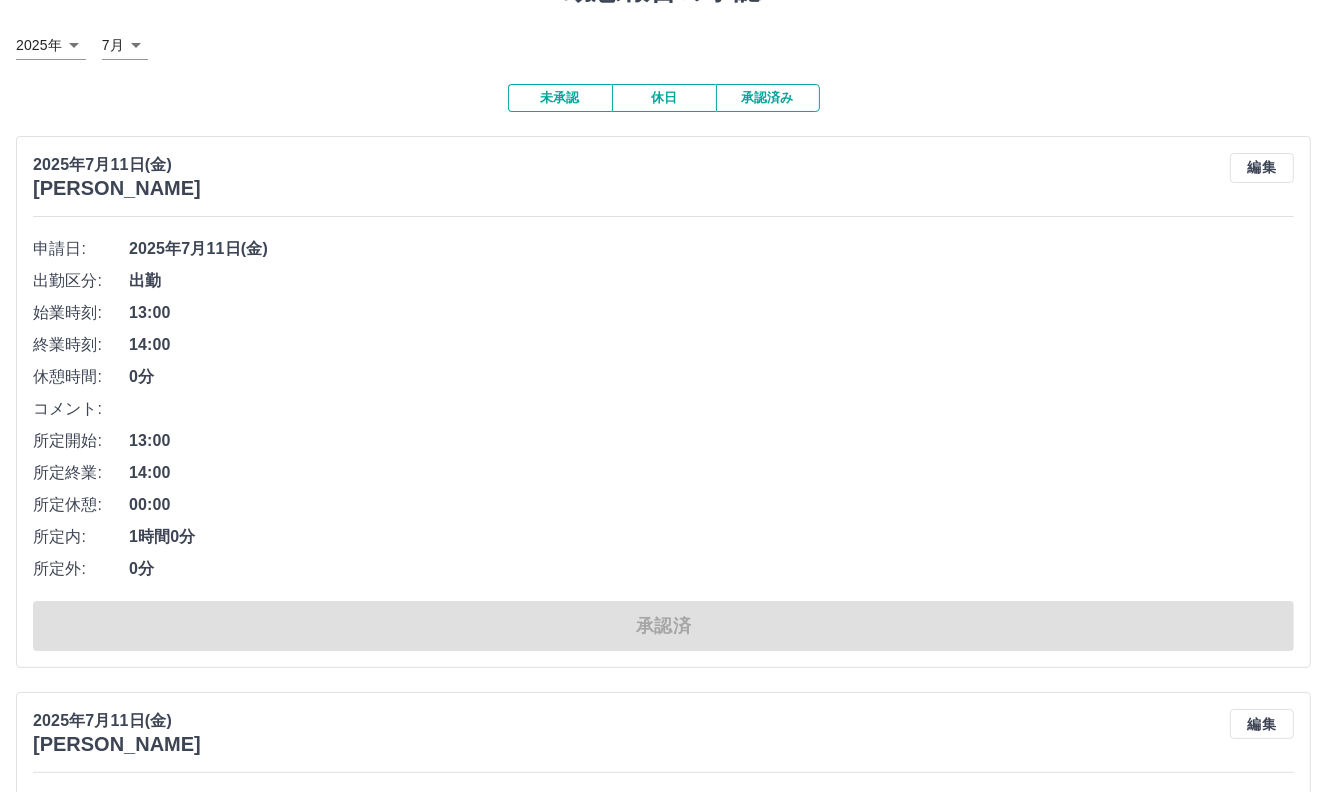 scroll, scrollTop: 0, scrollLeft: 0, axis: both 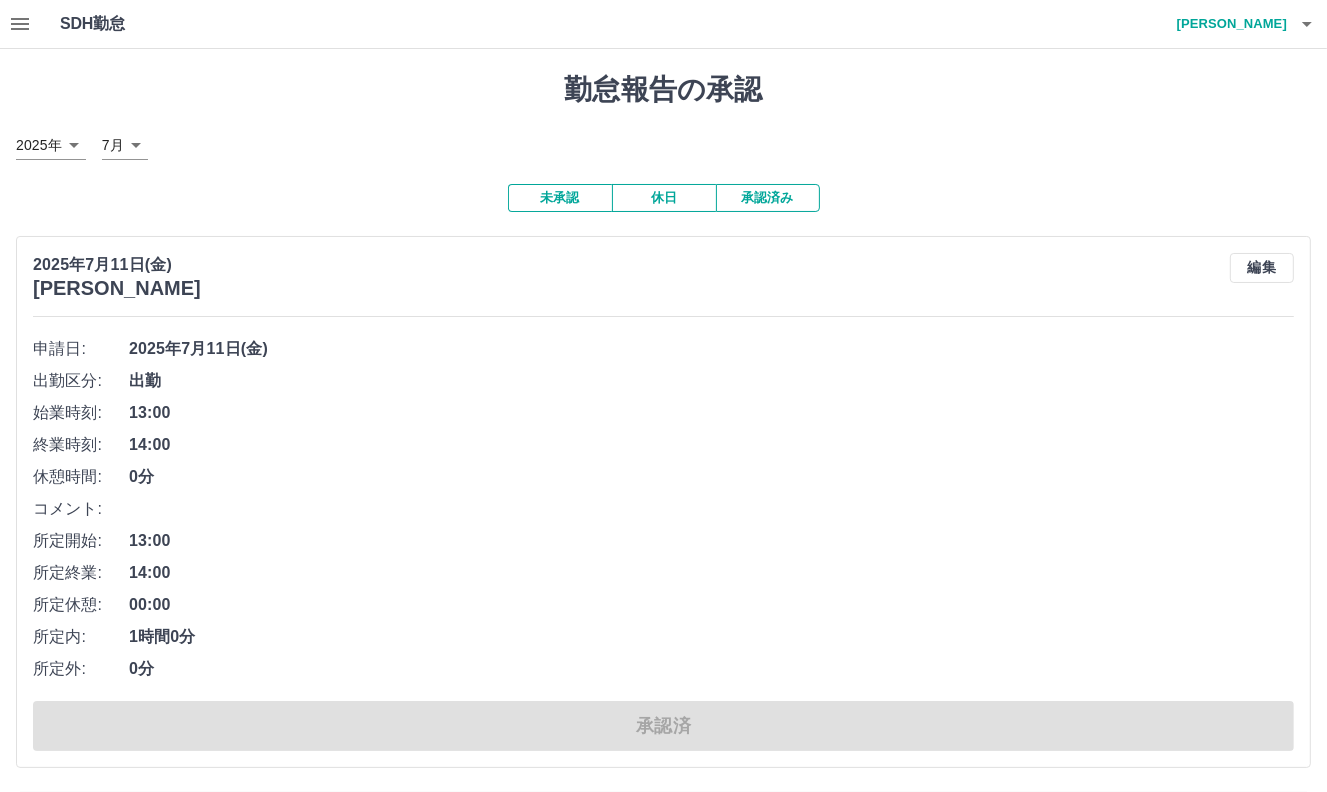 click on "未承認" at bounding box center [560, 198] 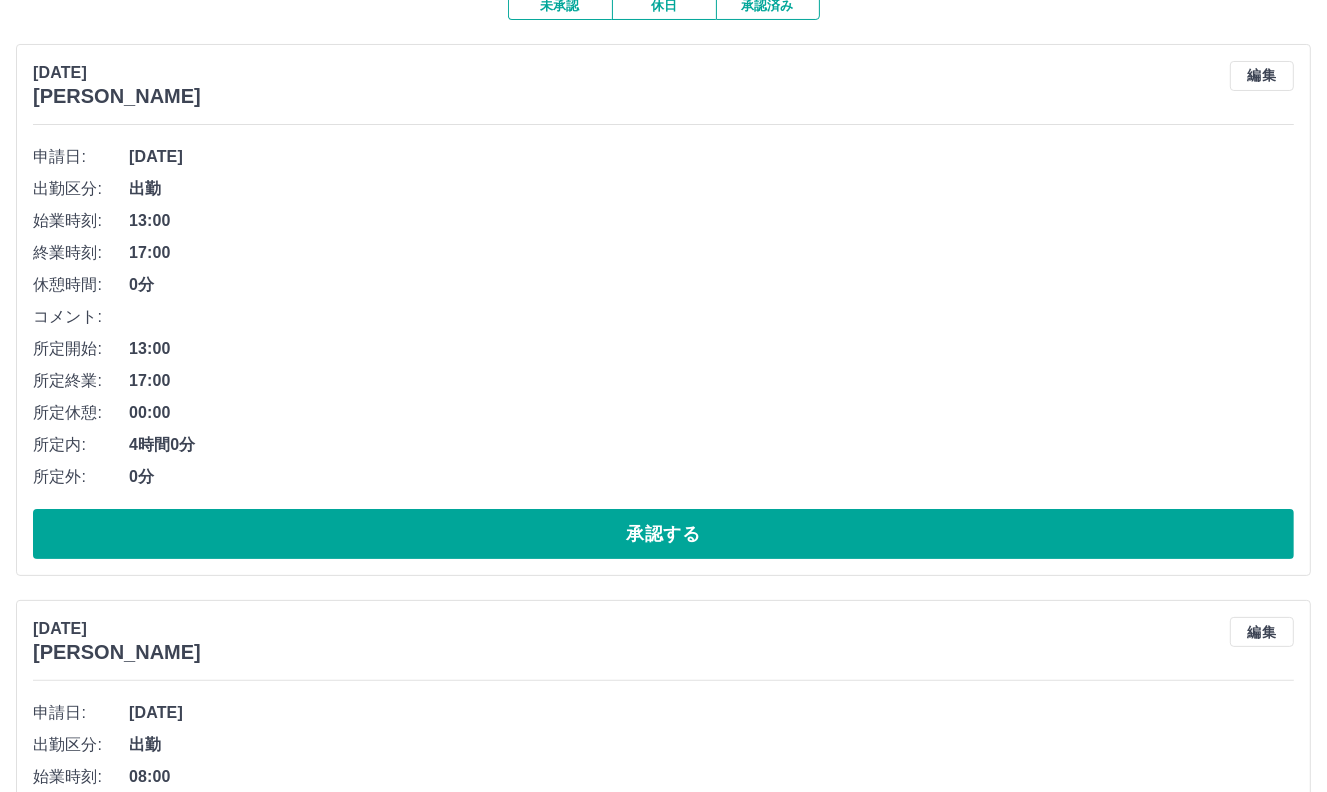 scroll, scrollTop: 200, scrollLeft: 0, axis: vertical 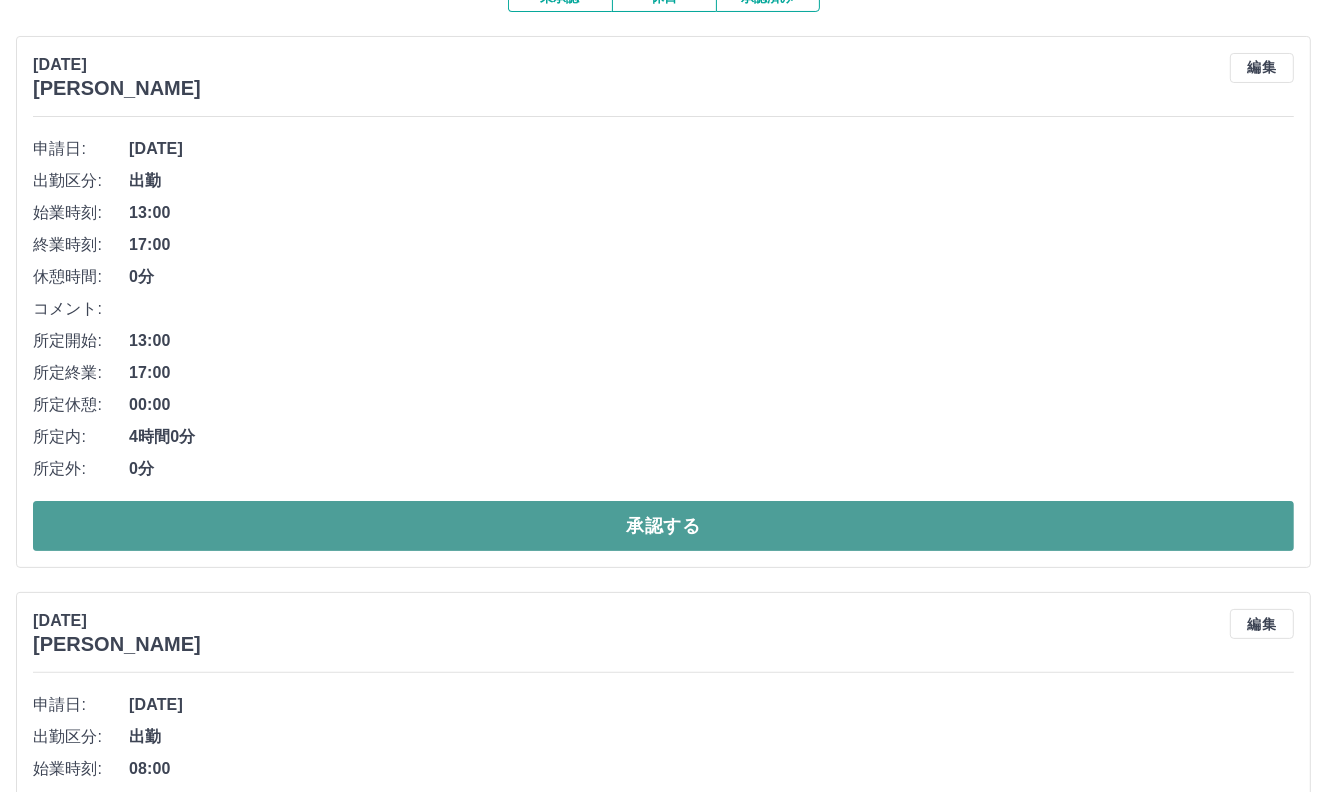 click on "承認する" at bounding box center [663, 526] 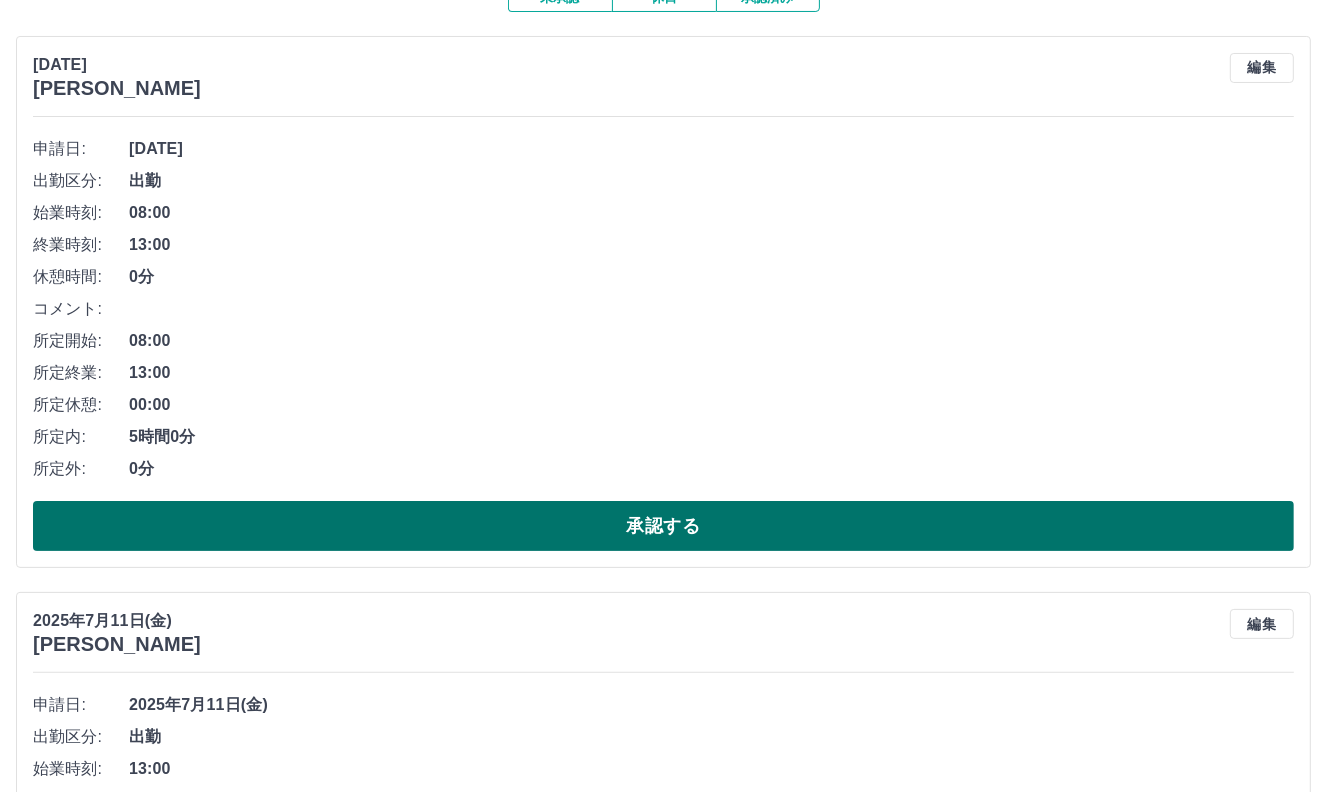 click on "承認する" at bounding box center [663, 526] 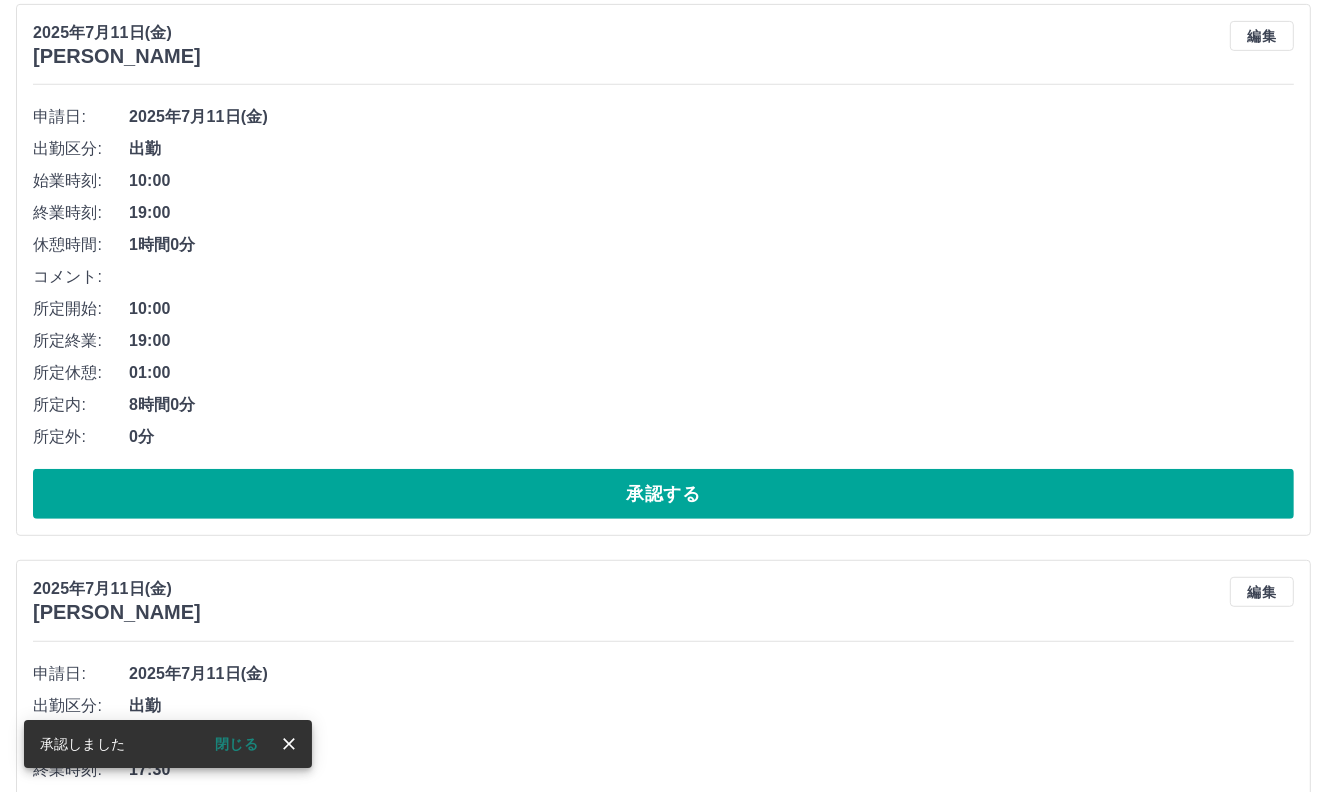scroll, scrollTop: 800, scrollLeft: 0, axis: vertical 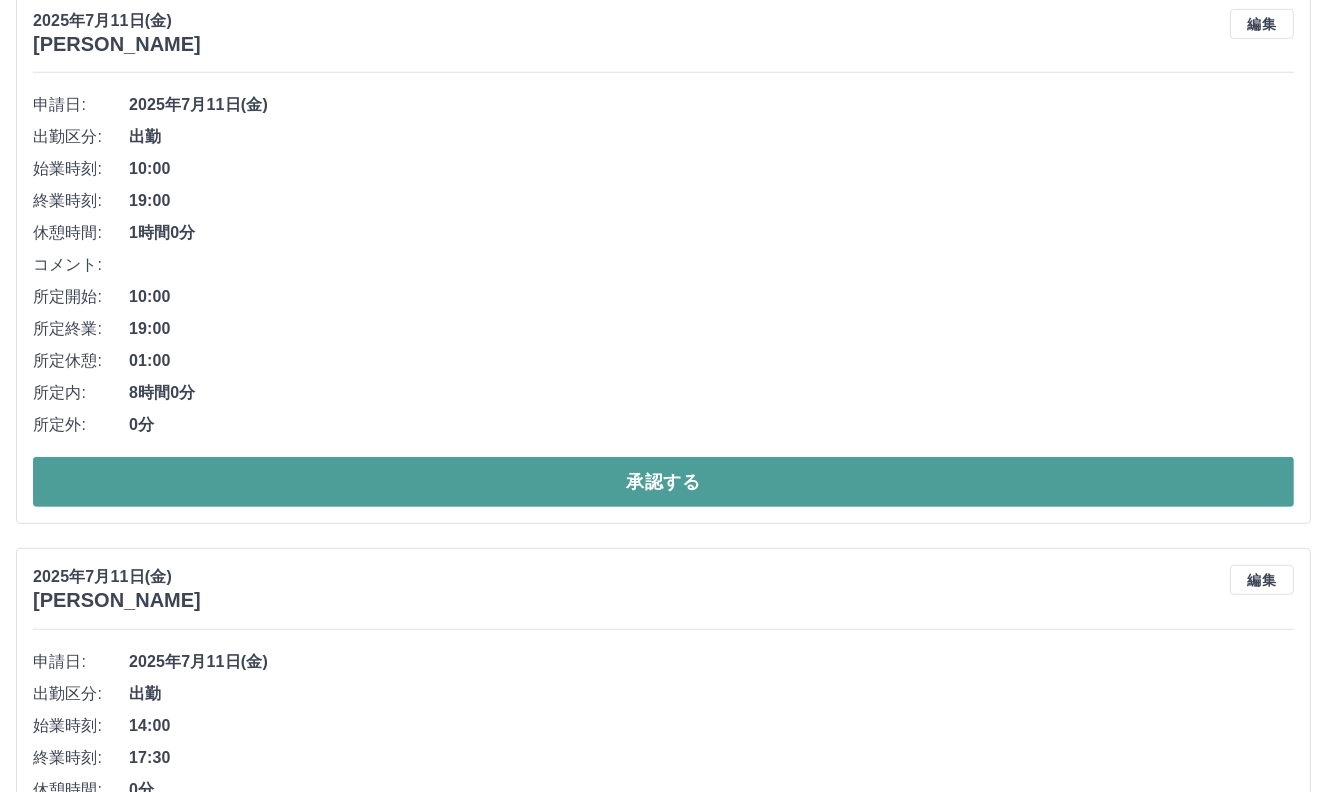 click on "承認する" at bounding box center (663, 482) 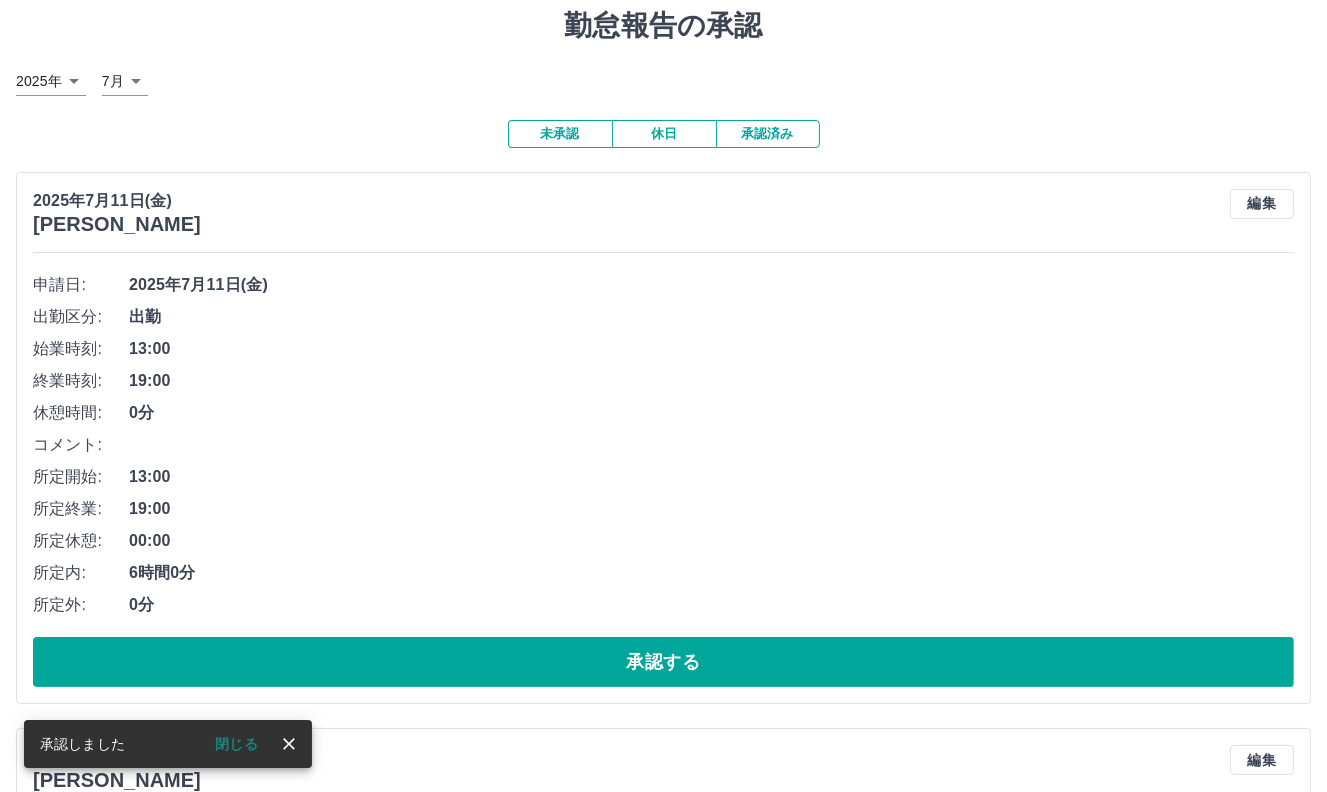 scroll, scrollTop: 300, scrollLeft: 0, axis: vertical 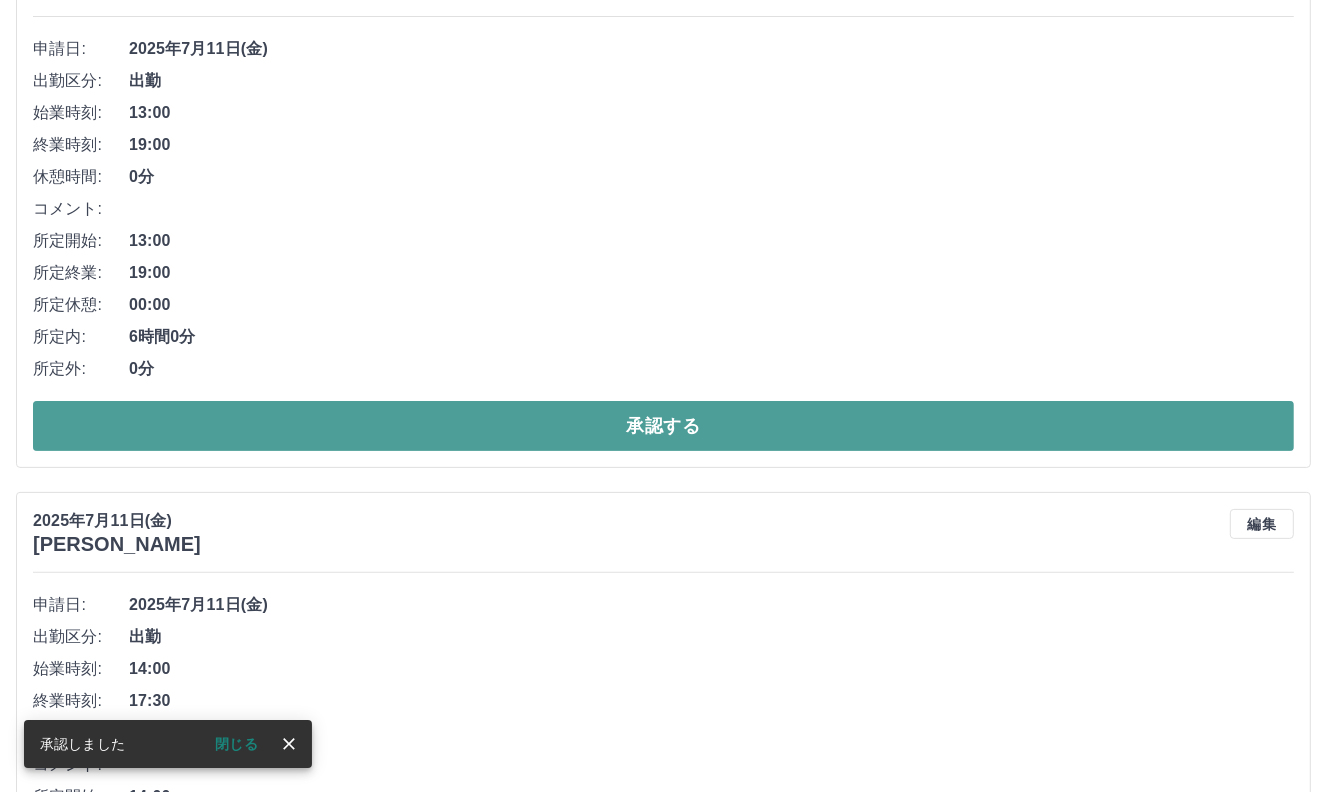 click on "承認する" at bounding box center (663, 426) 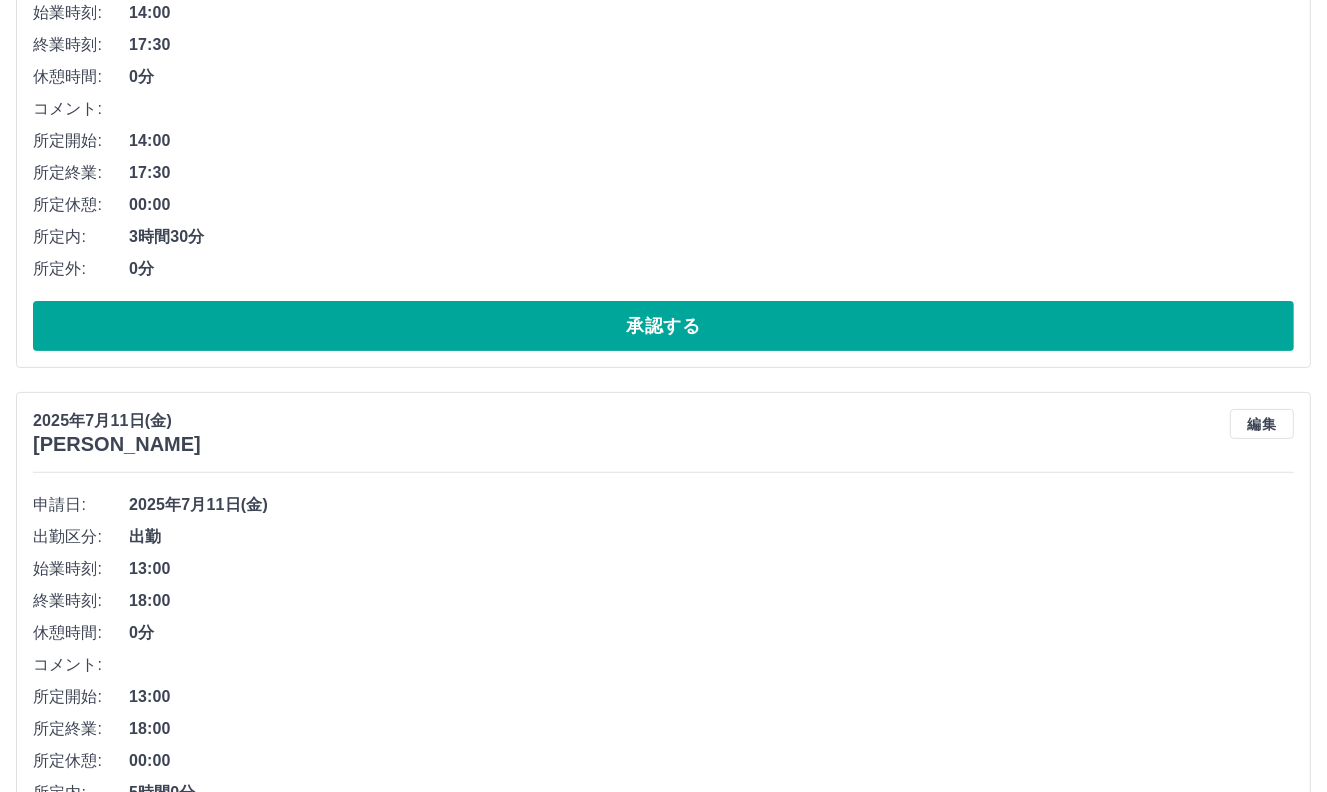 scroll, scrollTop: 556, scrollLeft: 0, axis: vertical 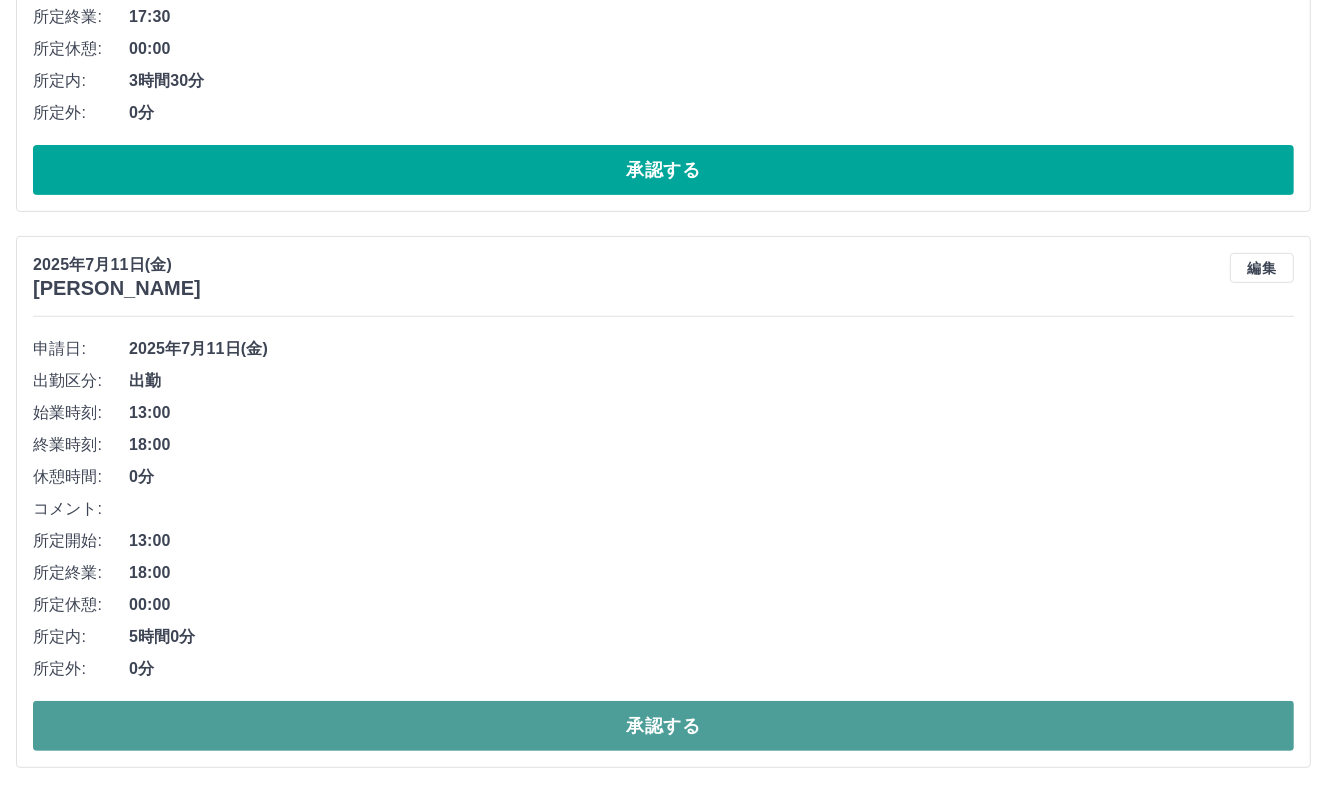 click on "承認する" at bounding box center [663, 726] 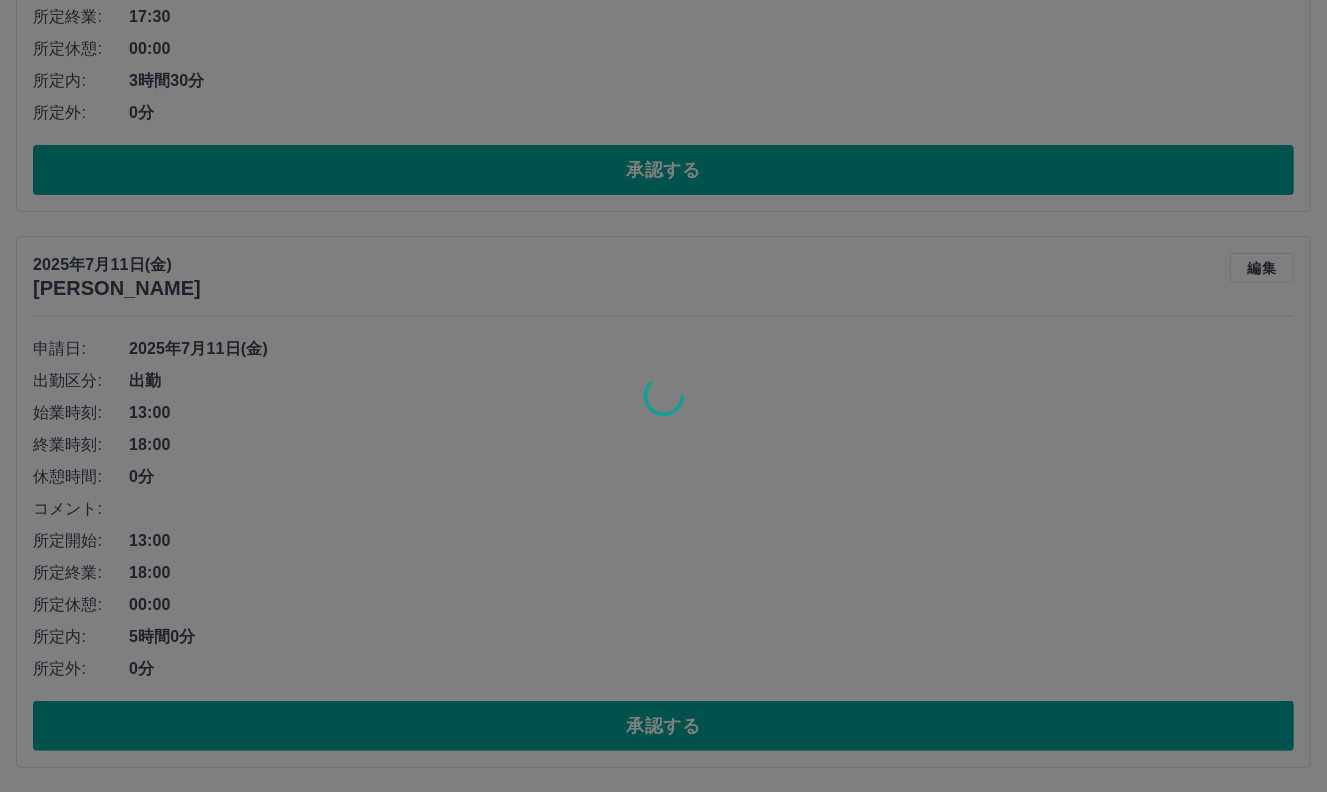 scroll, scrollTop: 0, scrollLeft: 0, axis: both 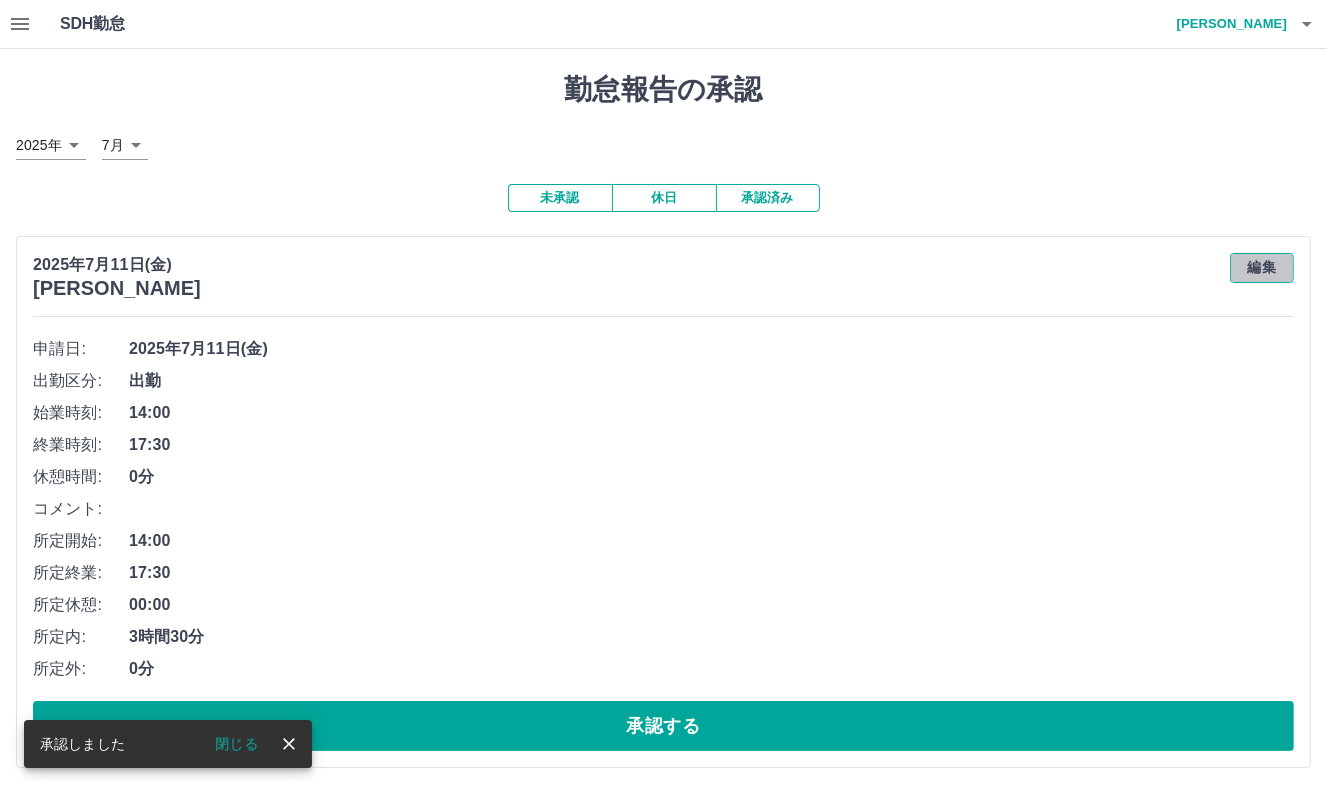 click on "編集" at bounding box center [1262, 268] 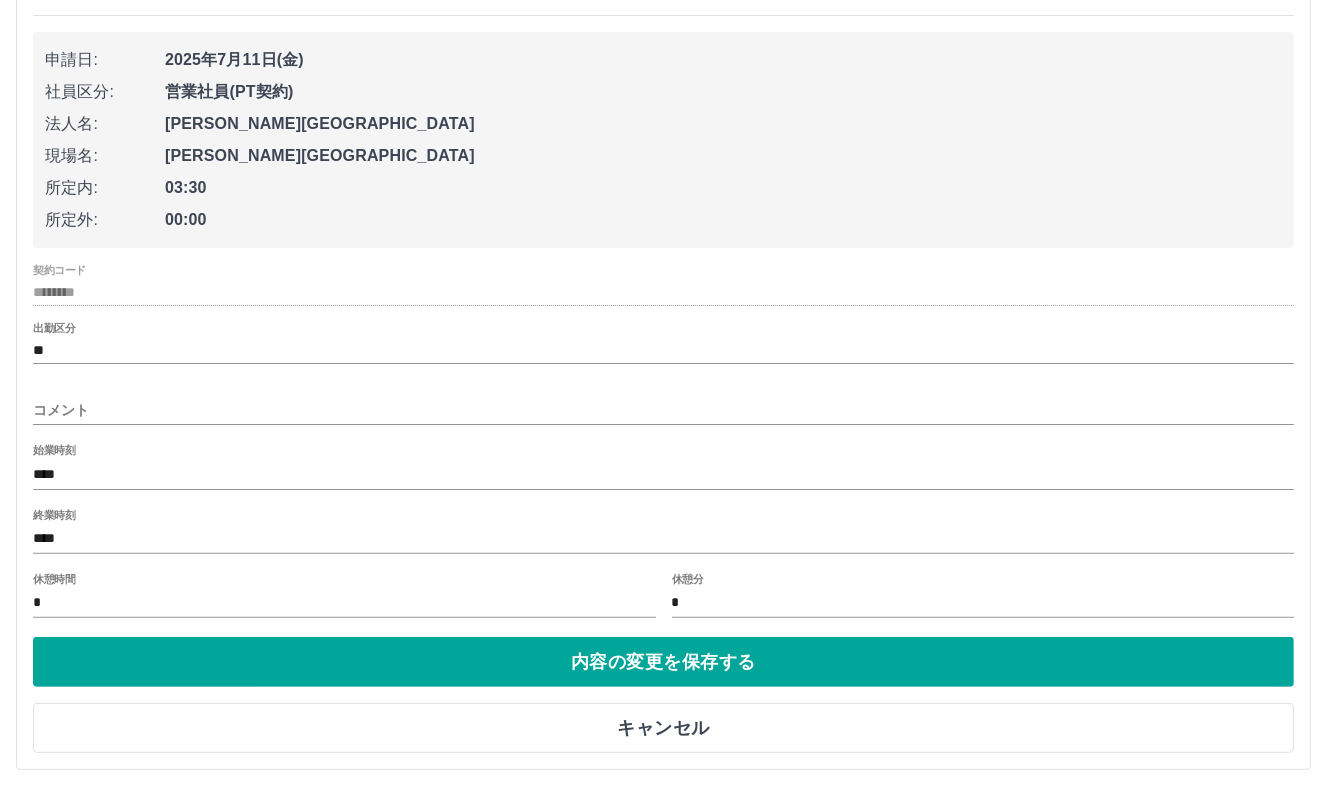scroll, scrollTop: 304, scrollLeft: 0, axis: vertical 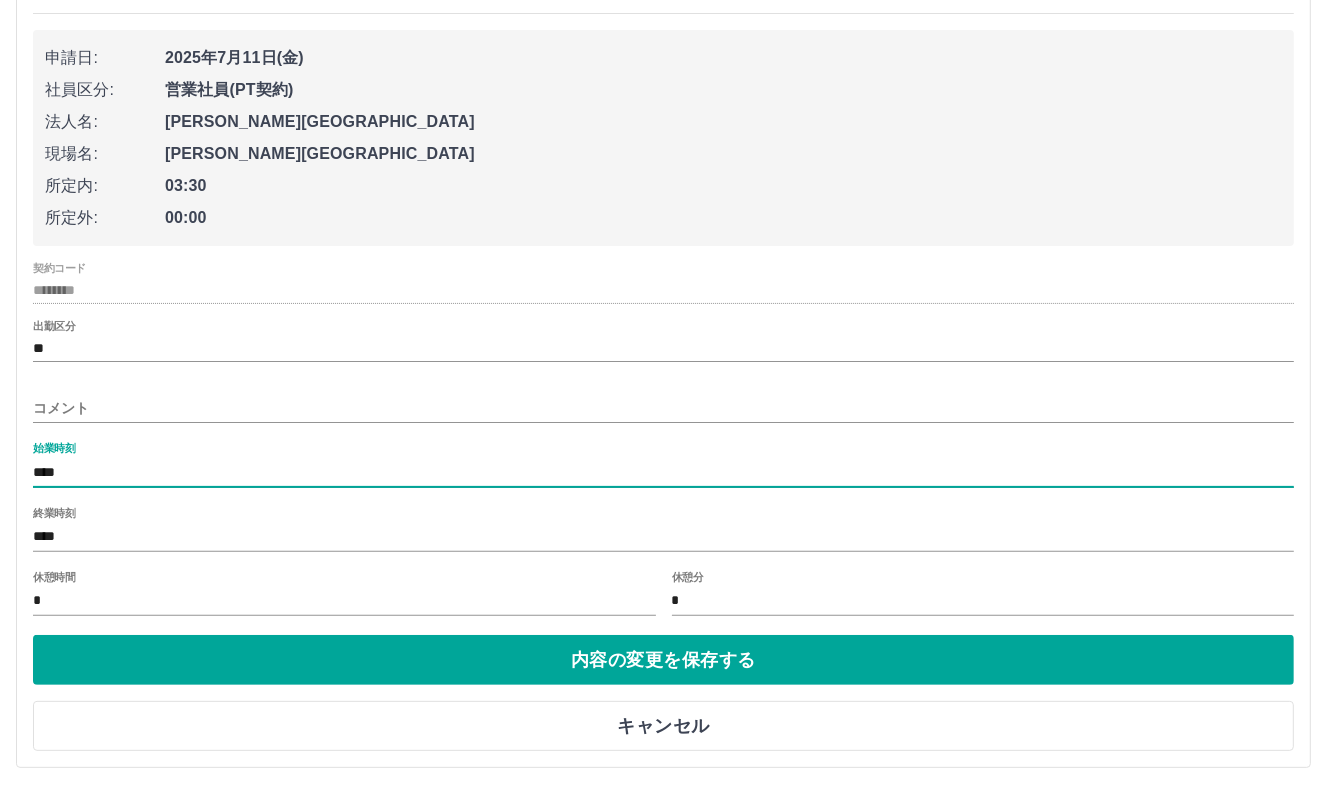 drag, startPoint x: 67, startPoint y: 472, endPoint x: -115, endPoint y: 495, distance: 183.44754 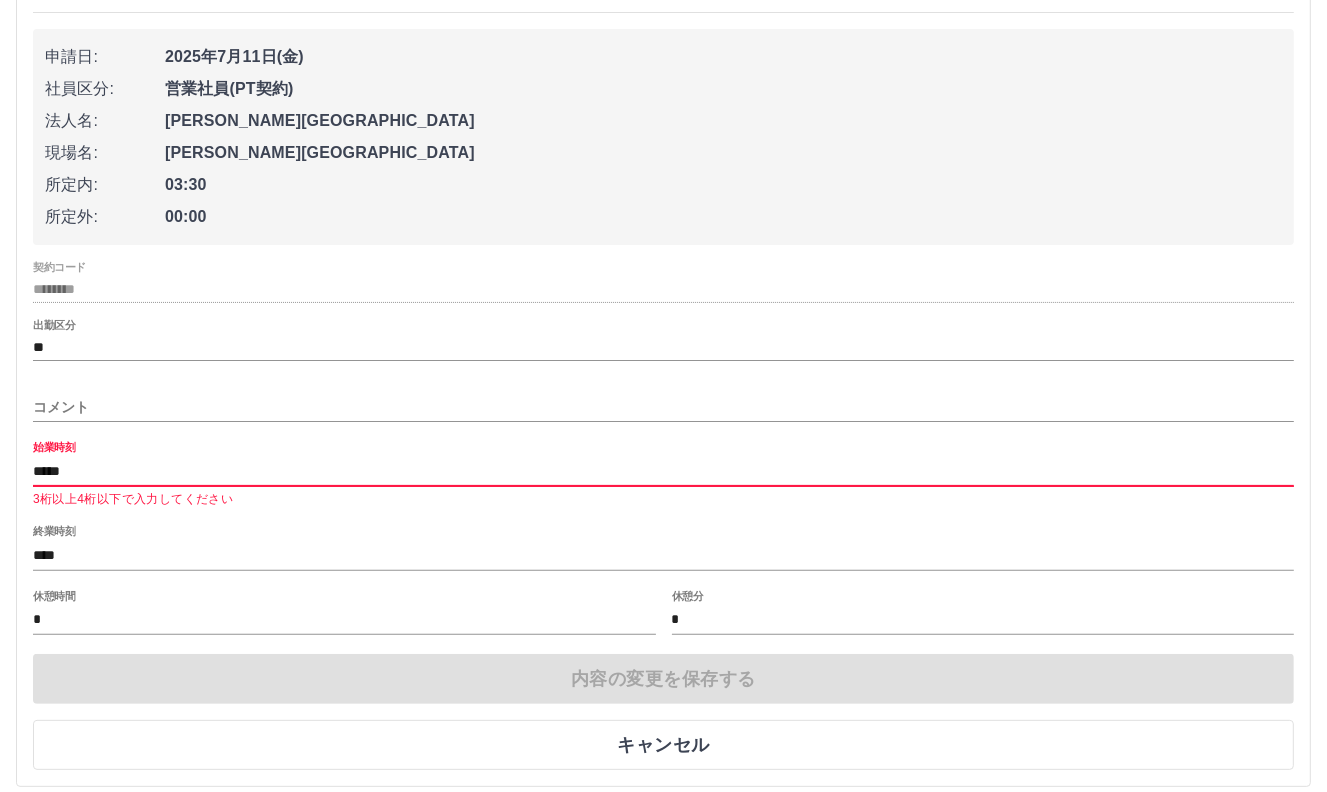 drag, startPoint x: 117, startPoint y: 476, endPoint x: 6, endPoint y: 457, distance: 112.61439 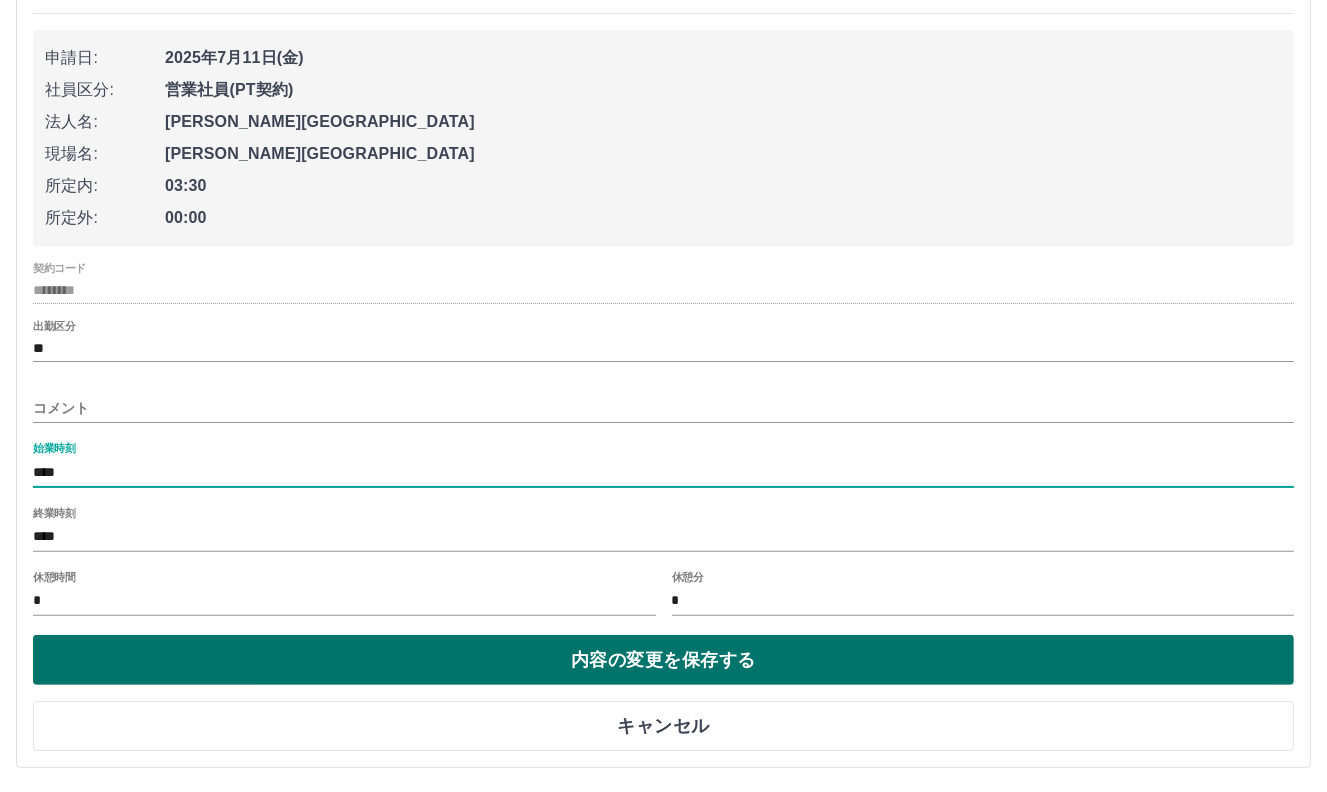 type on "****" 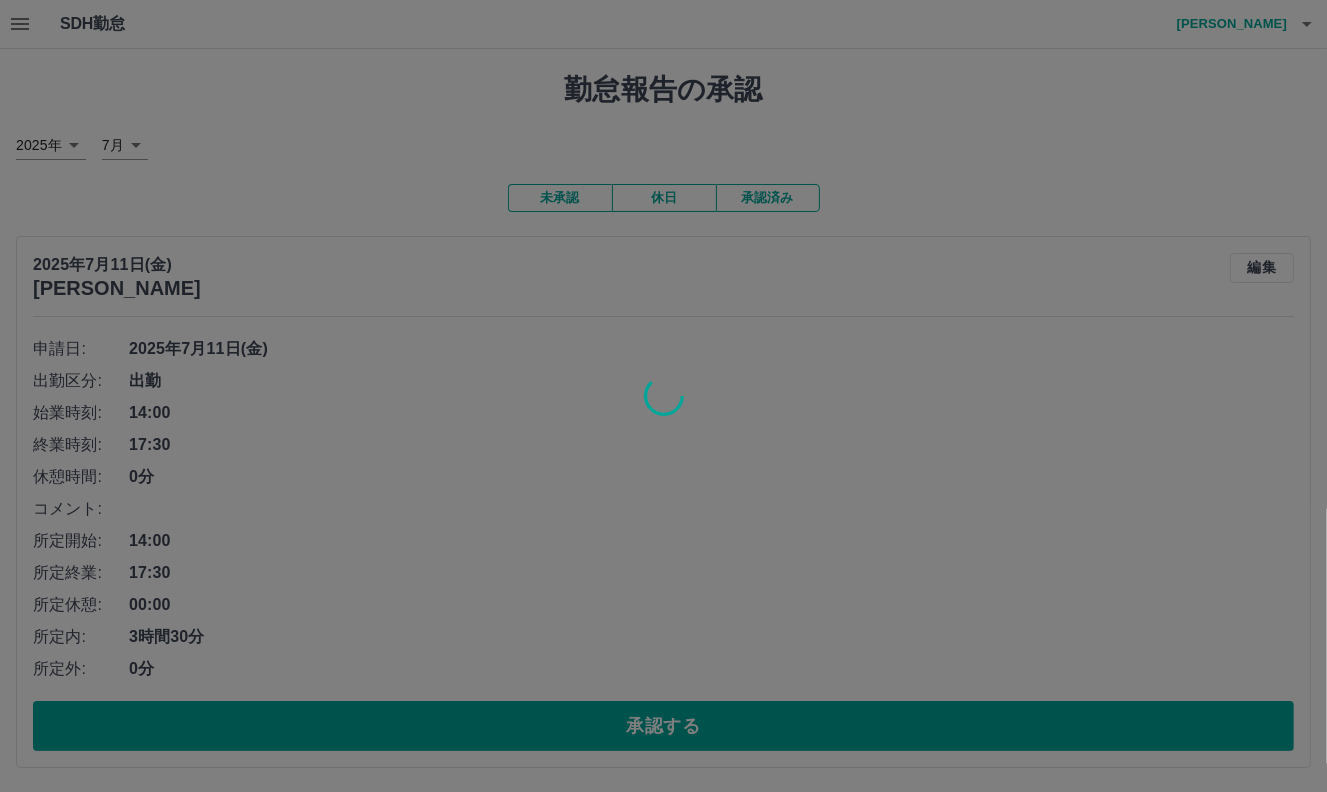 scroll, scrollTop: 0, scrollLeft: 0, axis: both 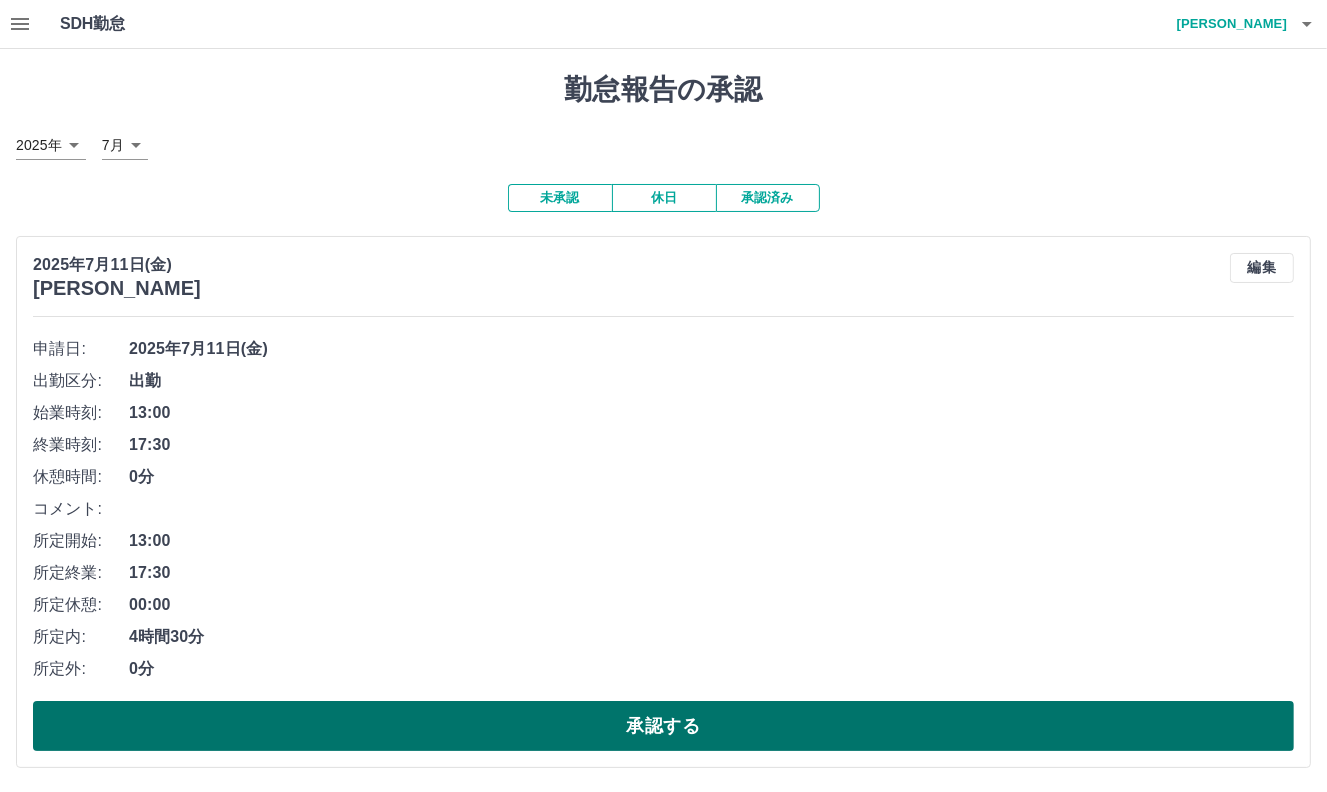 click on "承認する" at bounding box center (663, 726) 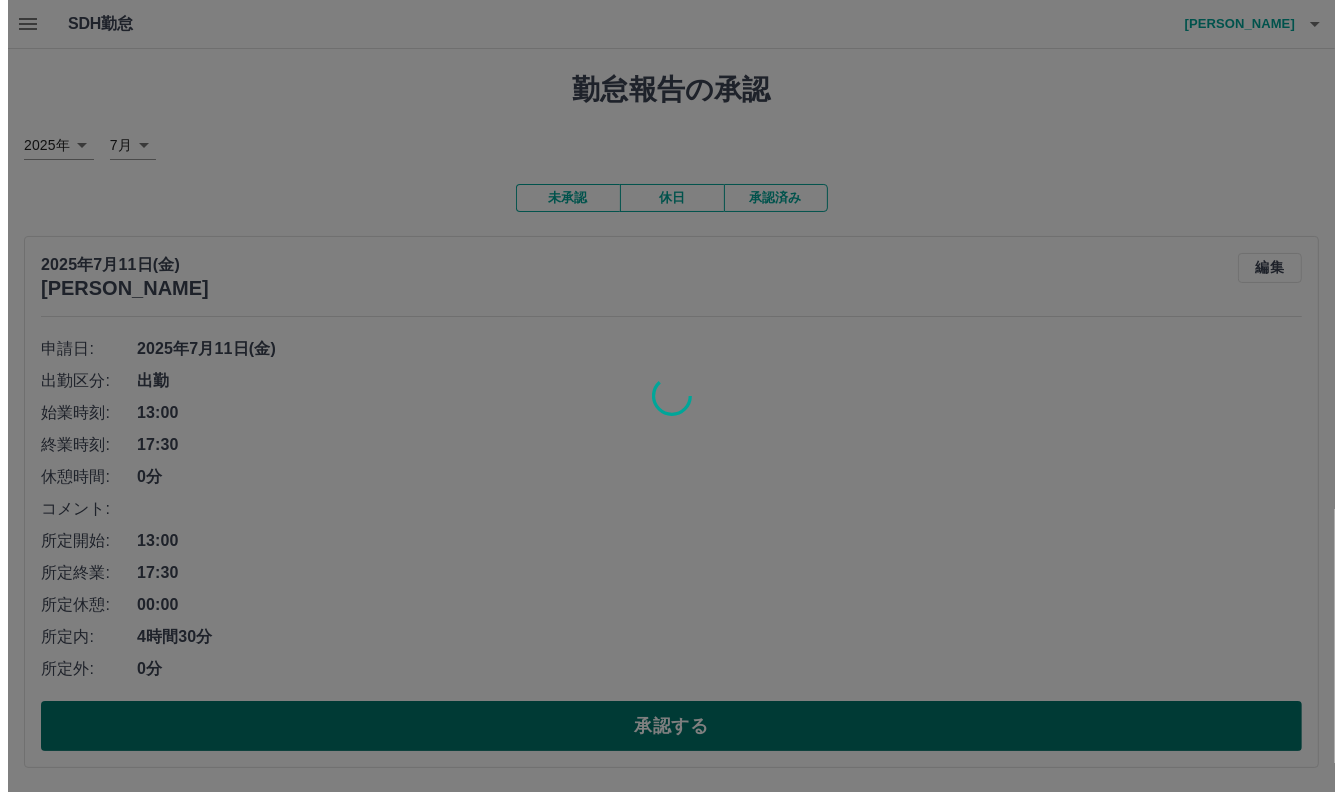 scroll, scrollTop: 0, scrollLeft: 0, axis: both 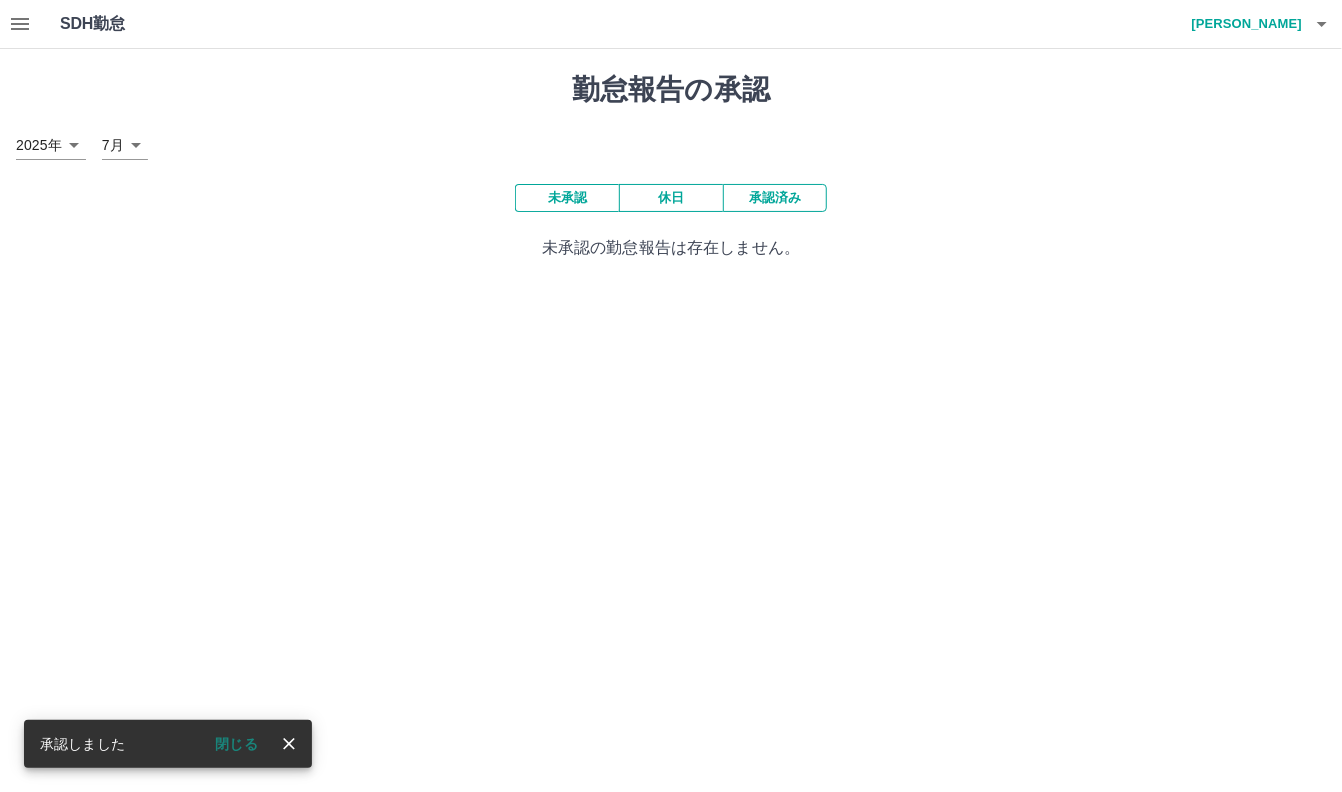 click on "高橋　昌弘" at bounding box center (1242, 24) 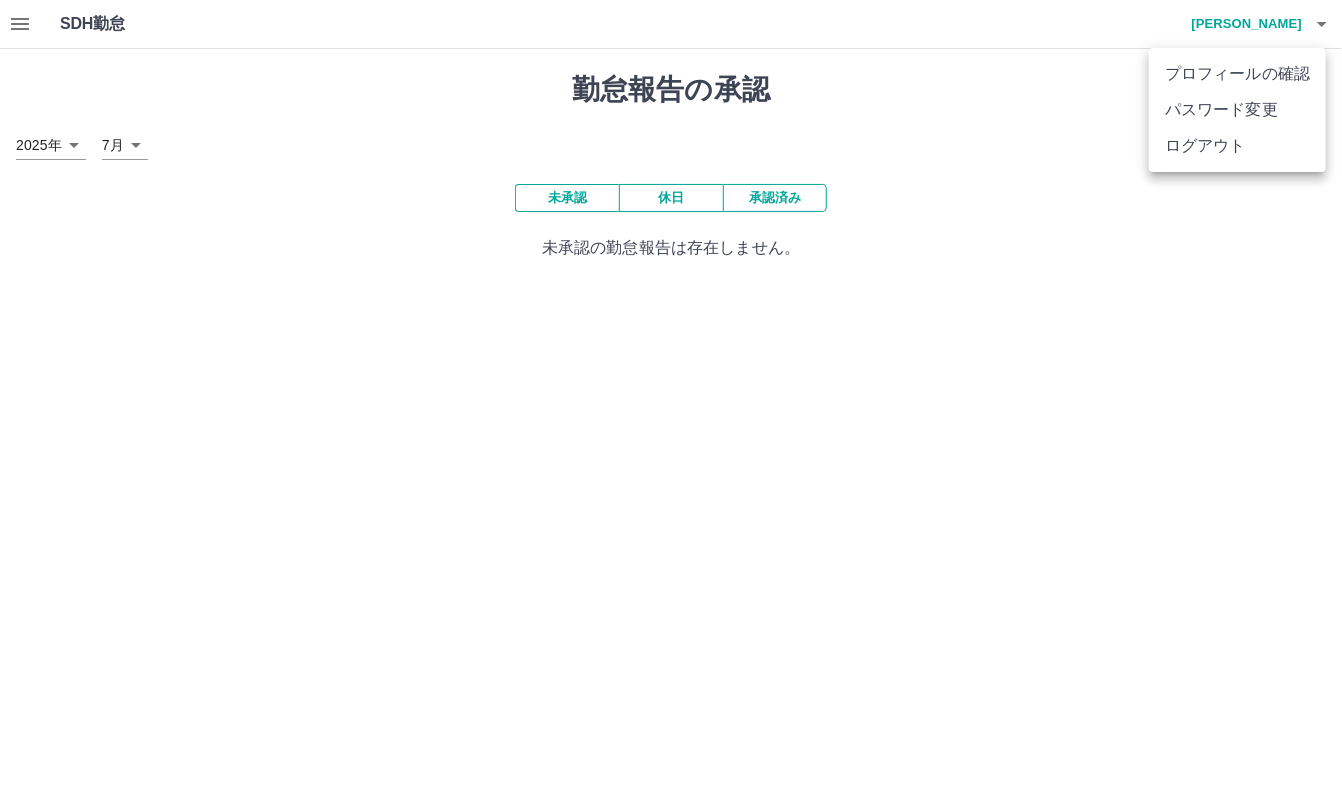 click on "ログアウト" at bounding box center (1237, 146) 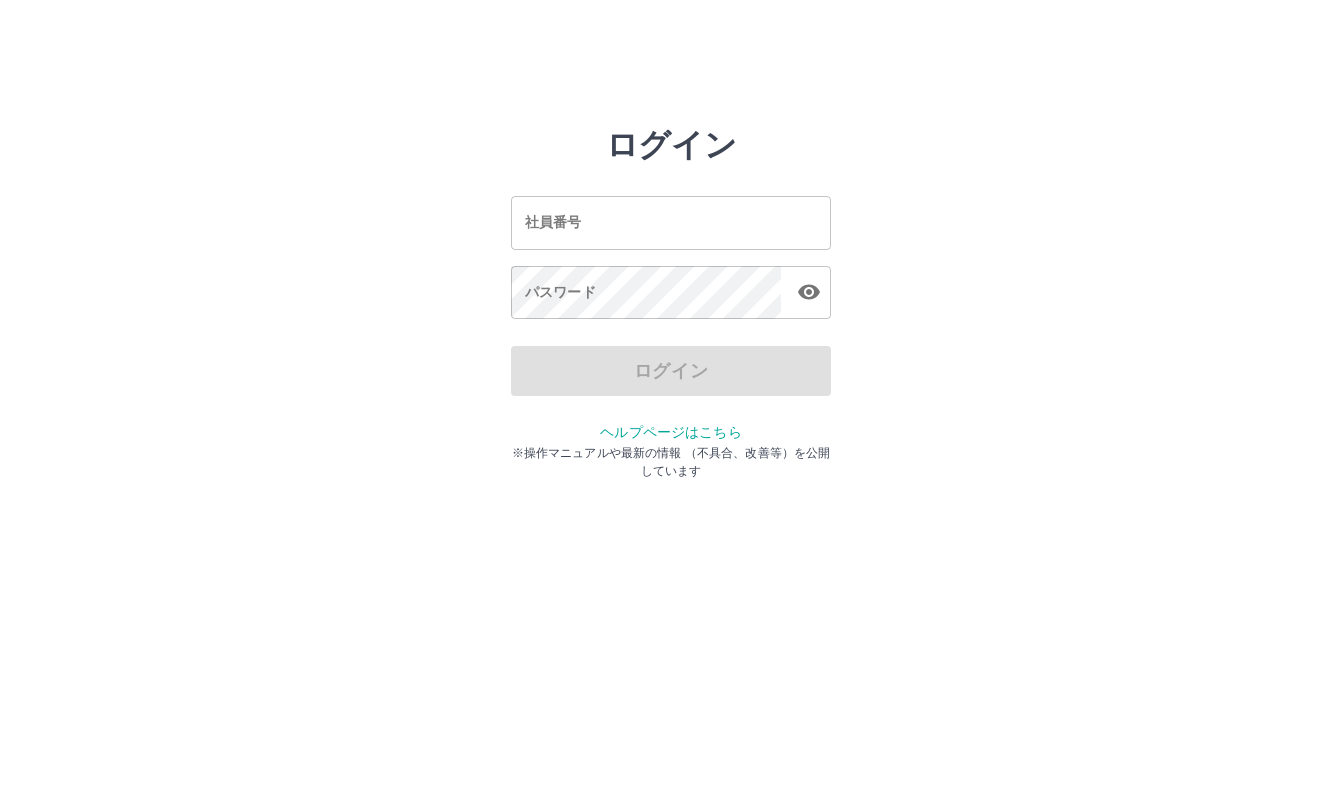 scroll, scrollTop: 0, scrollLeft: 0, axis: both 